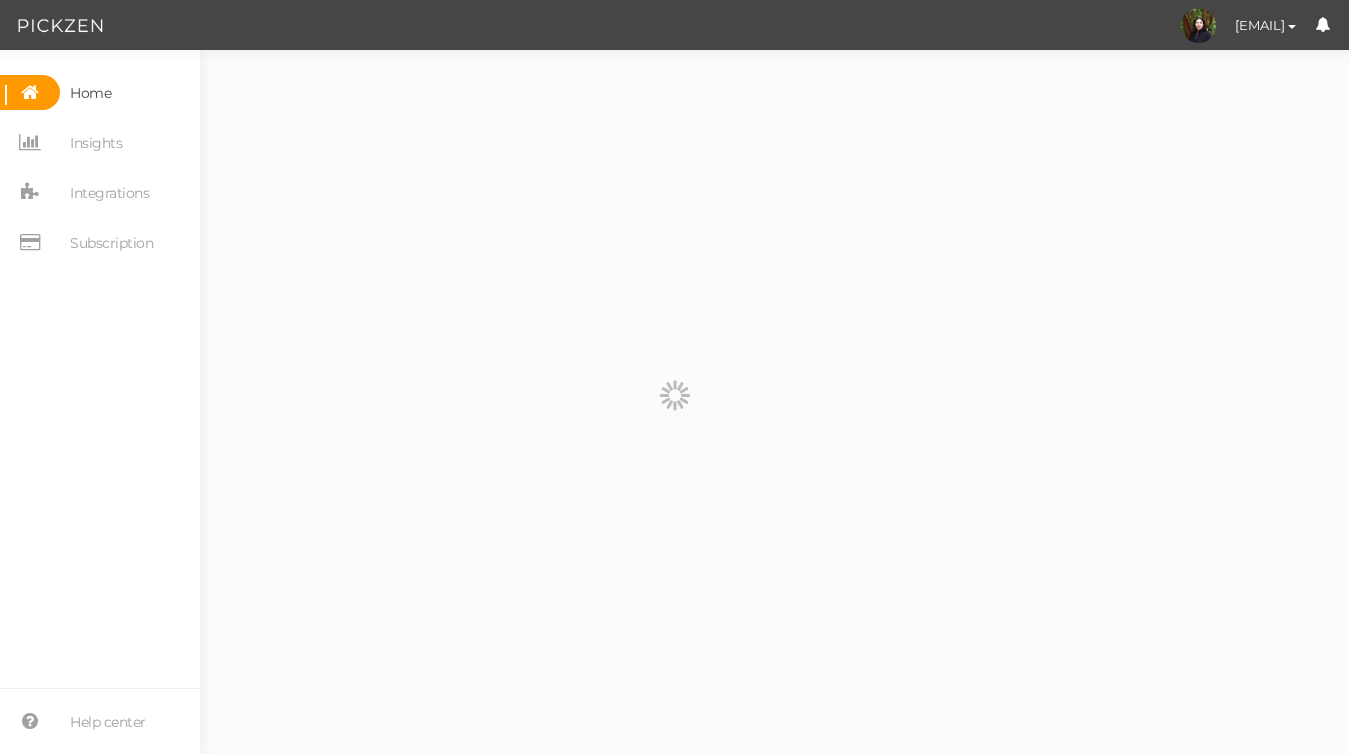 scroll, scrollTop: 0, scrollLeft: 0, axis: both 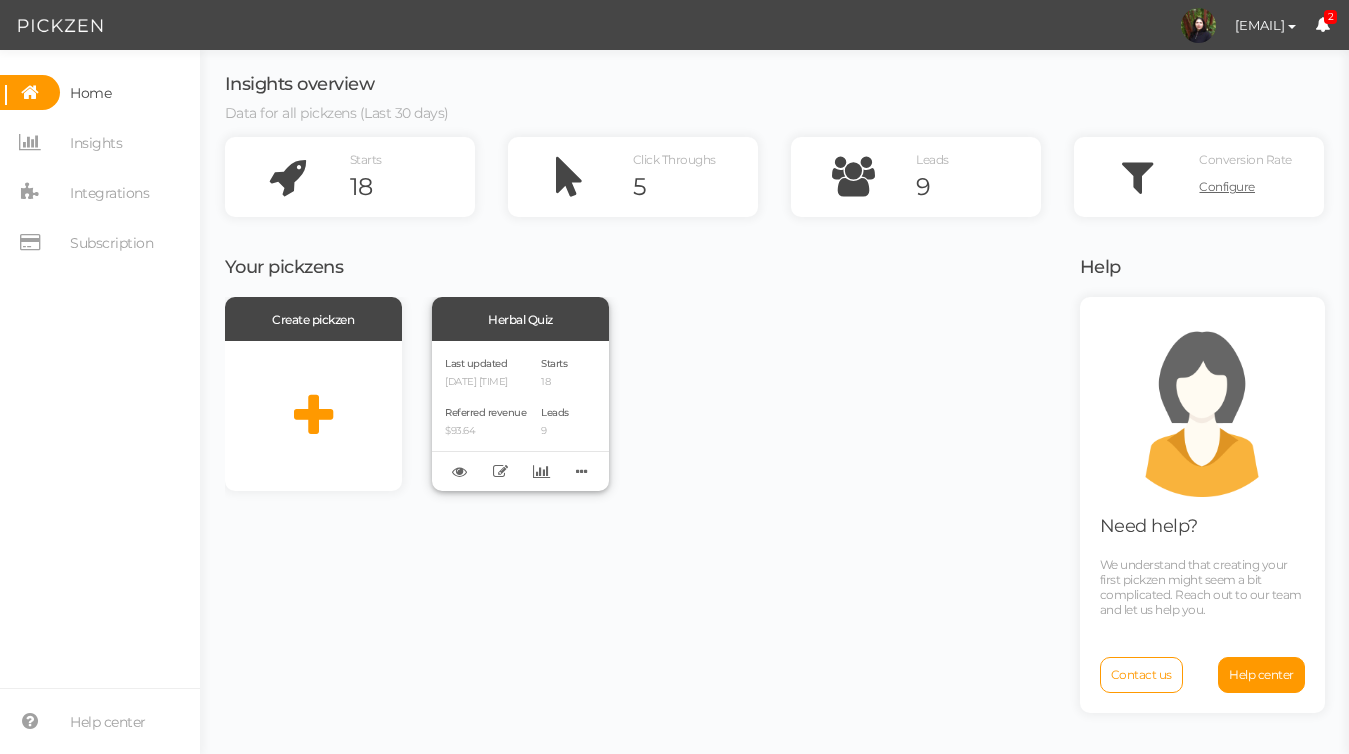 click on "$93.64" at bounding box center (485, 431) 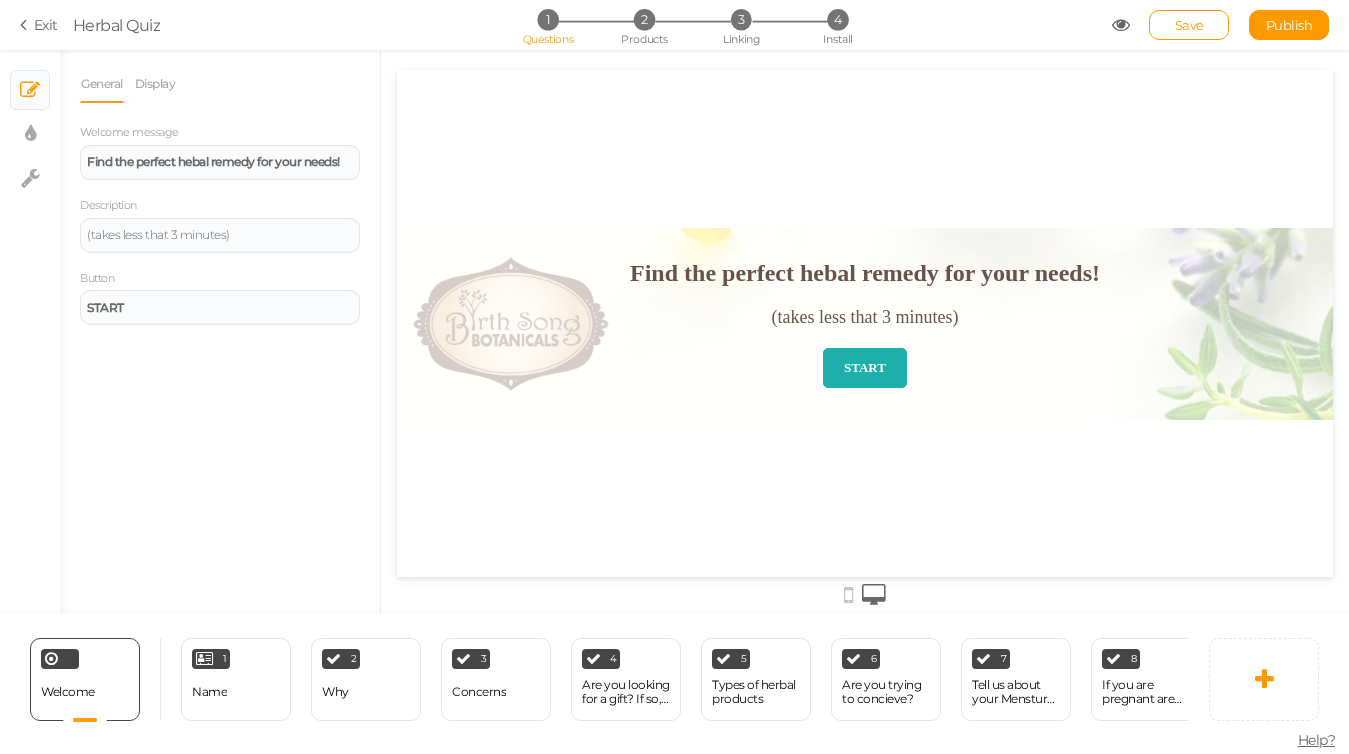 scroll, scrollTop: 0, scrollLeft: 0, axis: both 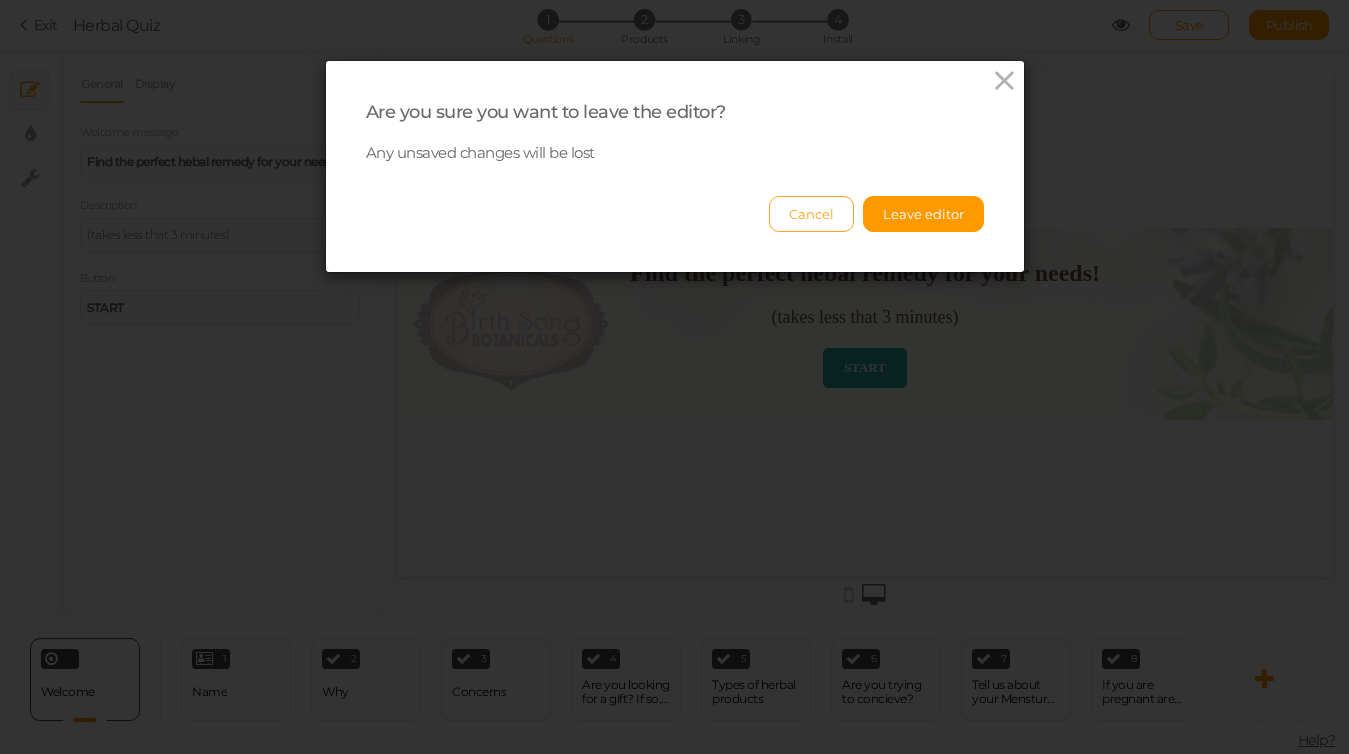 click on "Cancel" at bounding box center [811, 214] 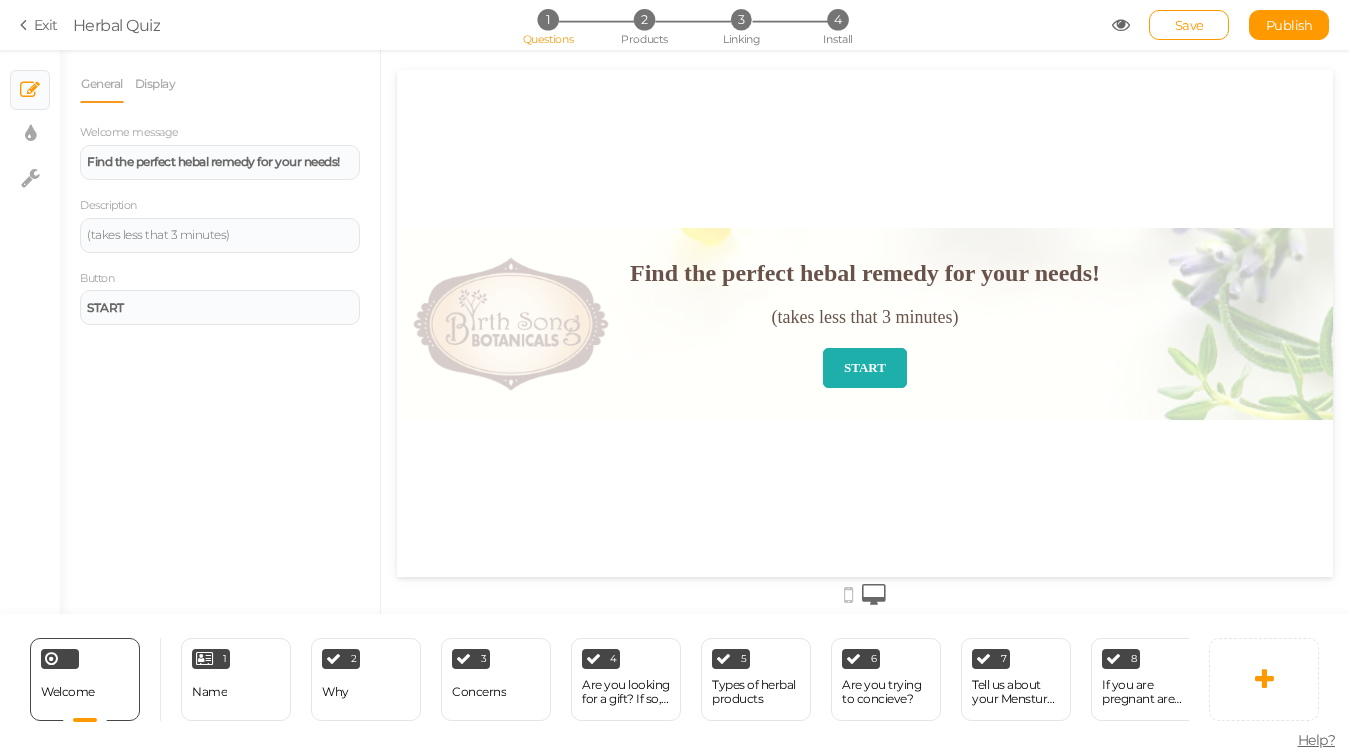 click at bounding box center [27, 25] 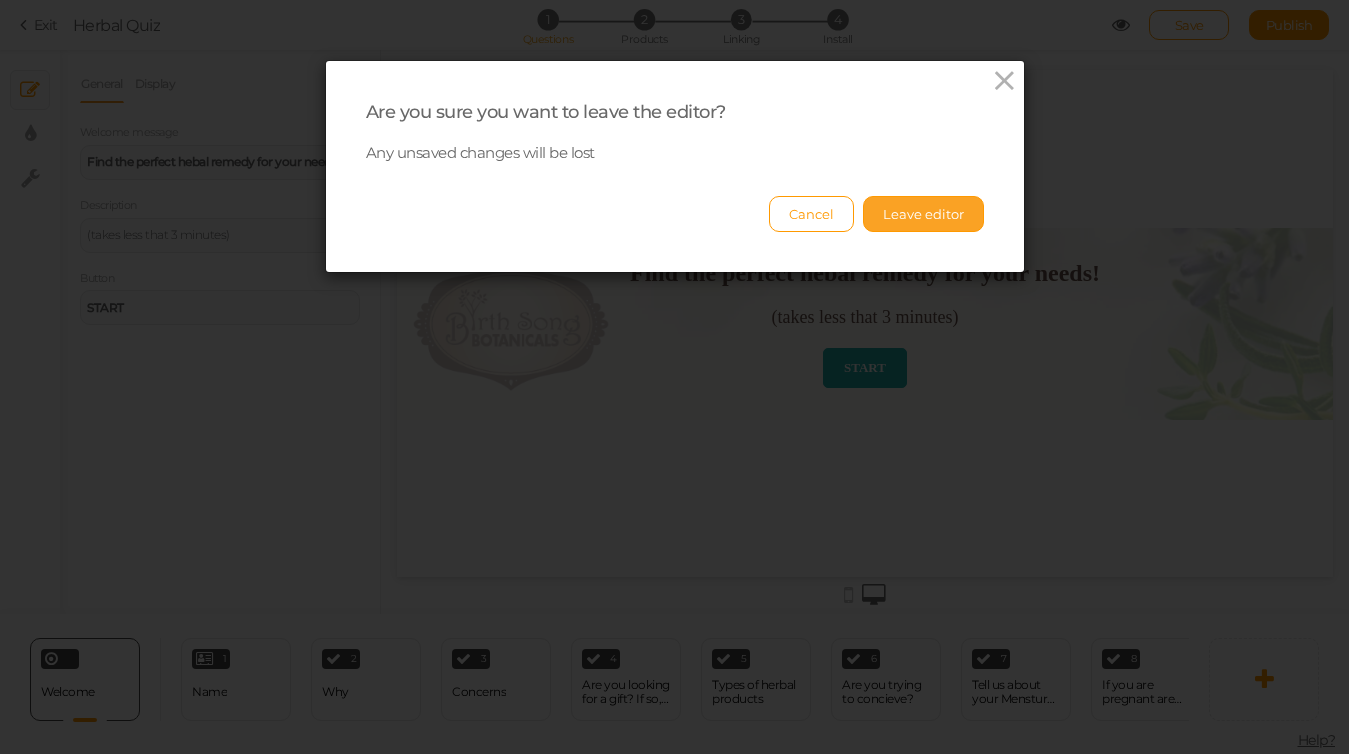 click on "Leave editor" at bounding box center [923, 214] 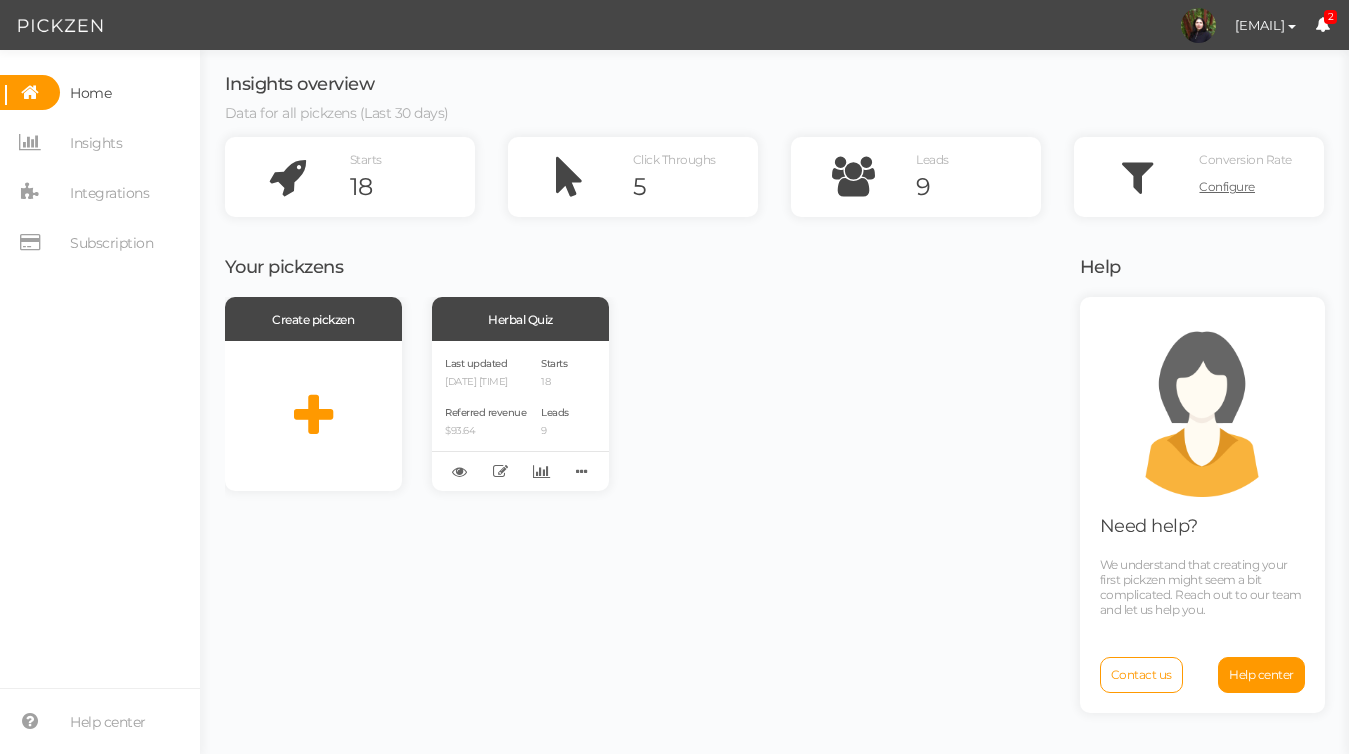 click on "Home" at bounding box center [90, 93] 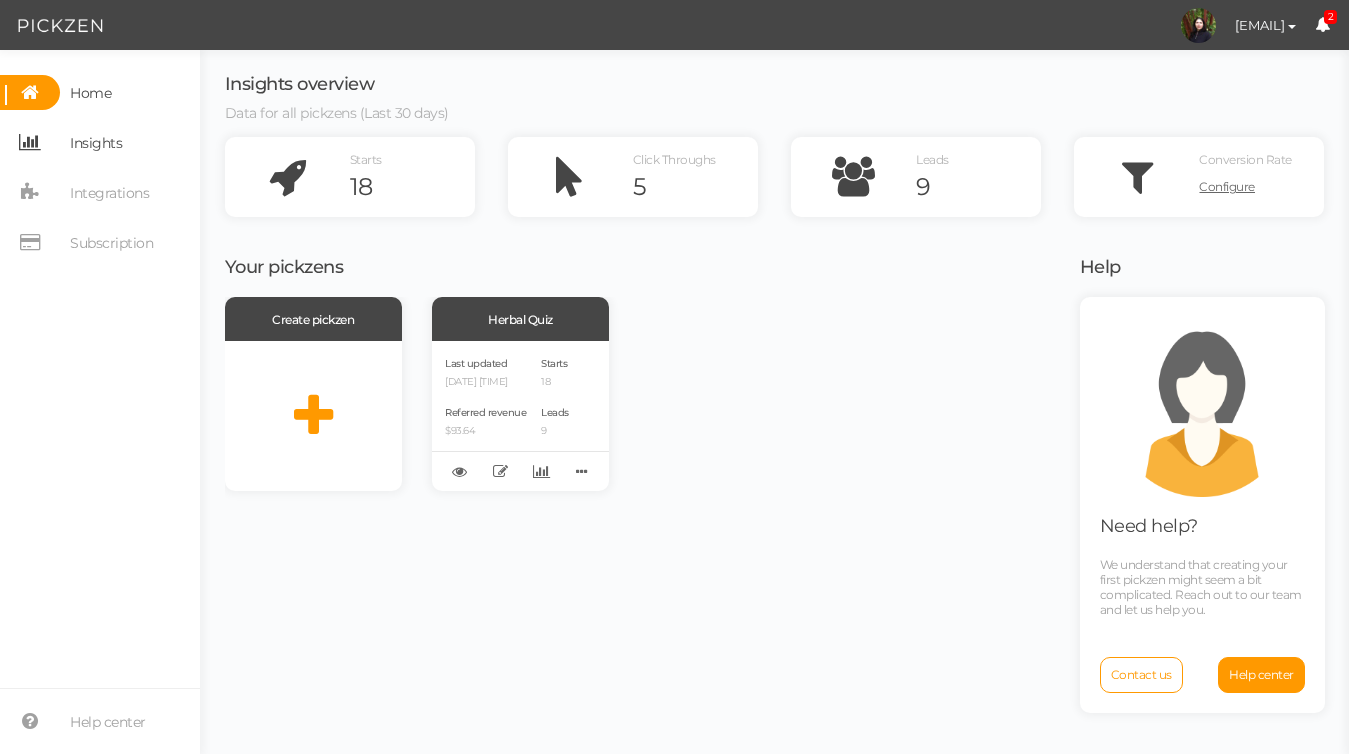 click on "Insights" at bounding box center [90, 93] 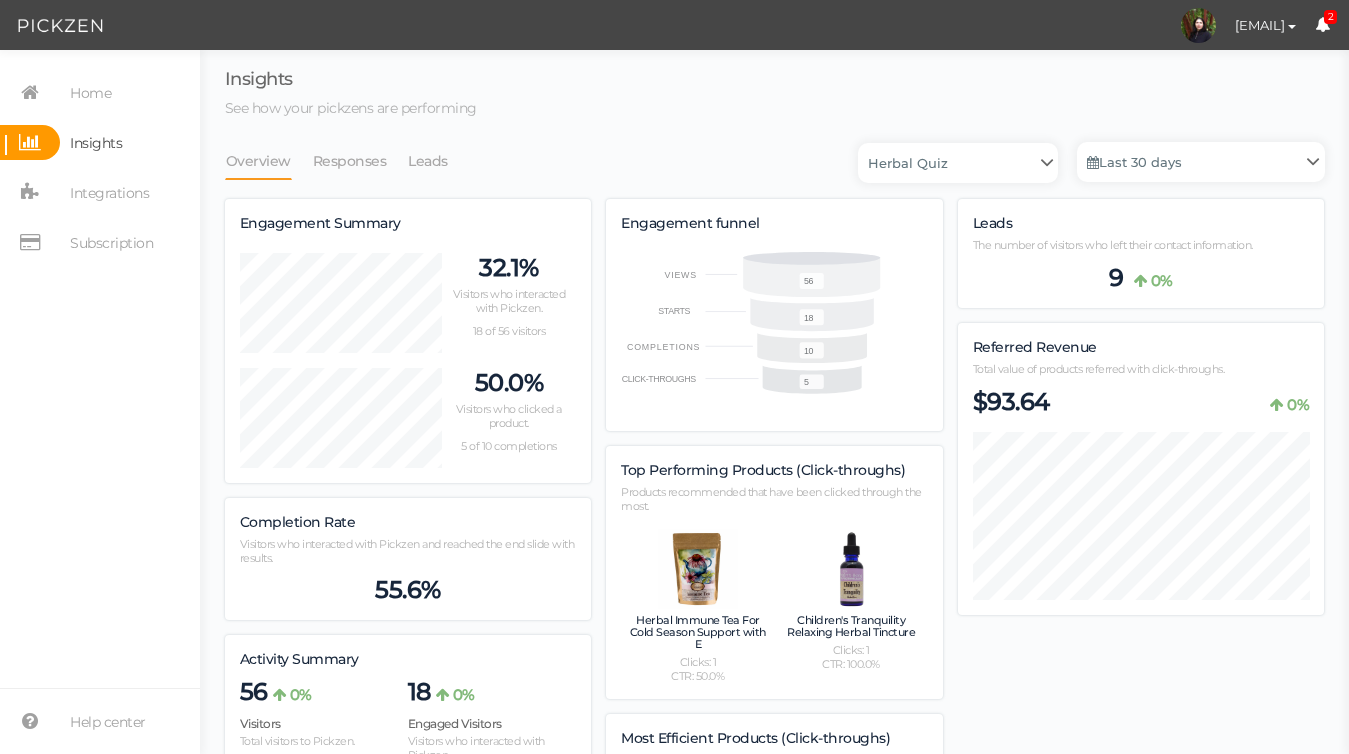 scroll, scrollTop: 998487, scrollLeft: 998900, axis: both 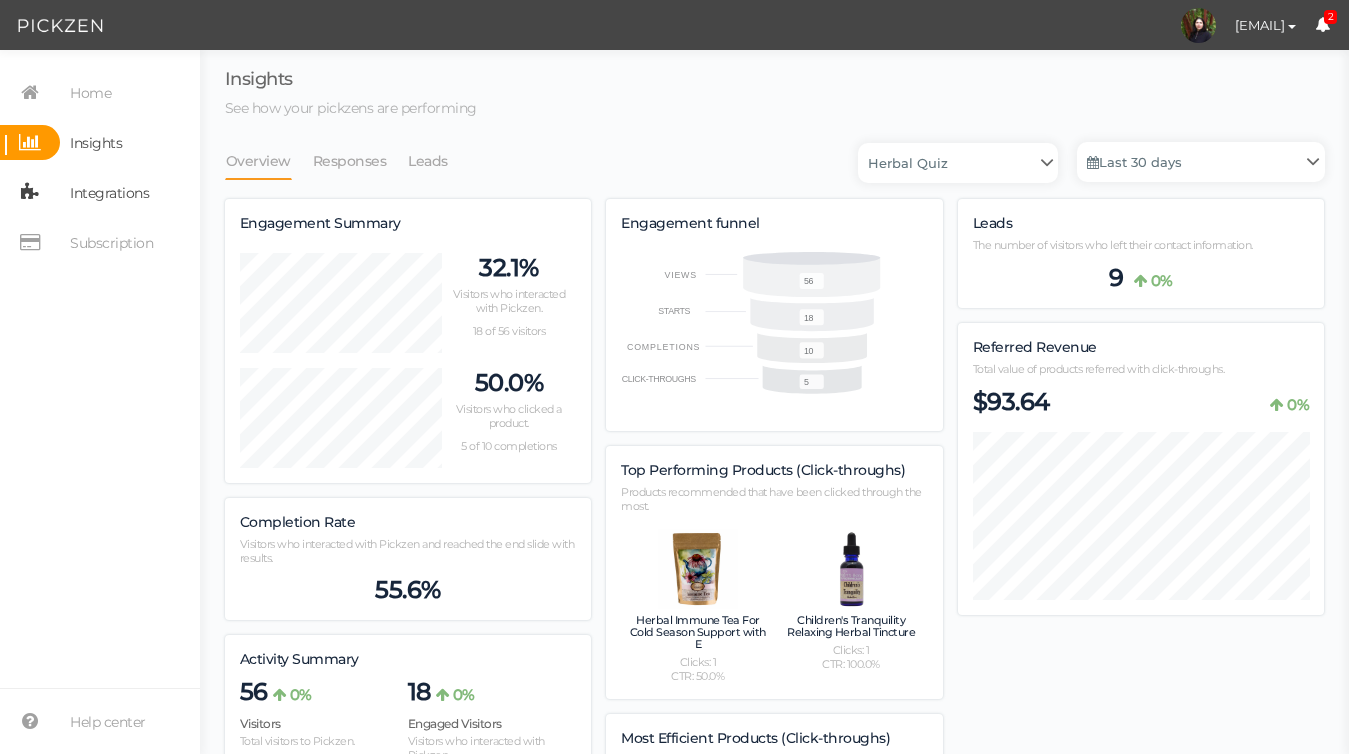 click on "Integrations" at bounding box center (109, 193) 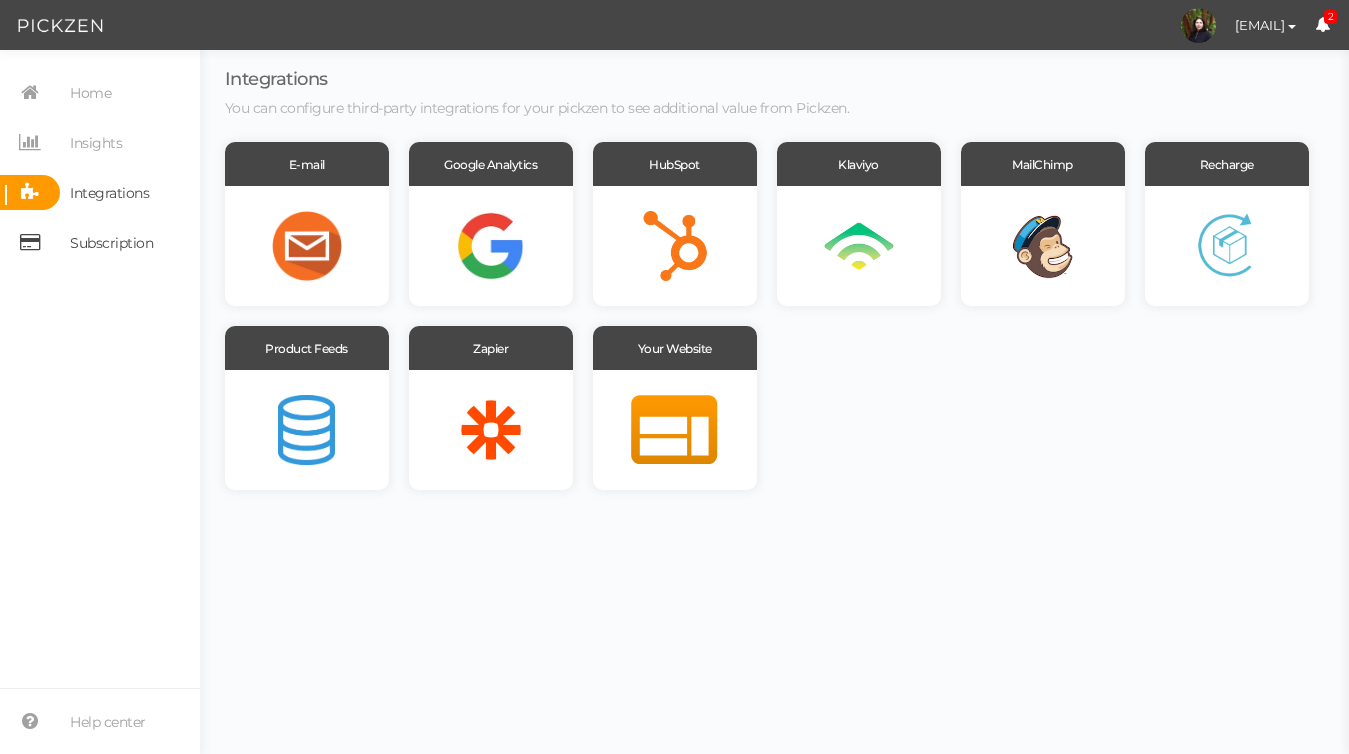 click on "Subscription" at bounding box center [109, 193] 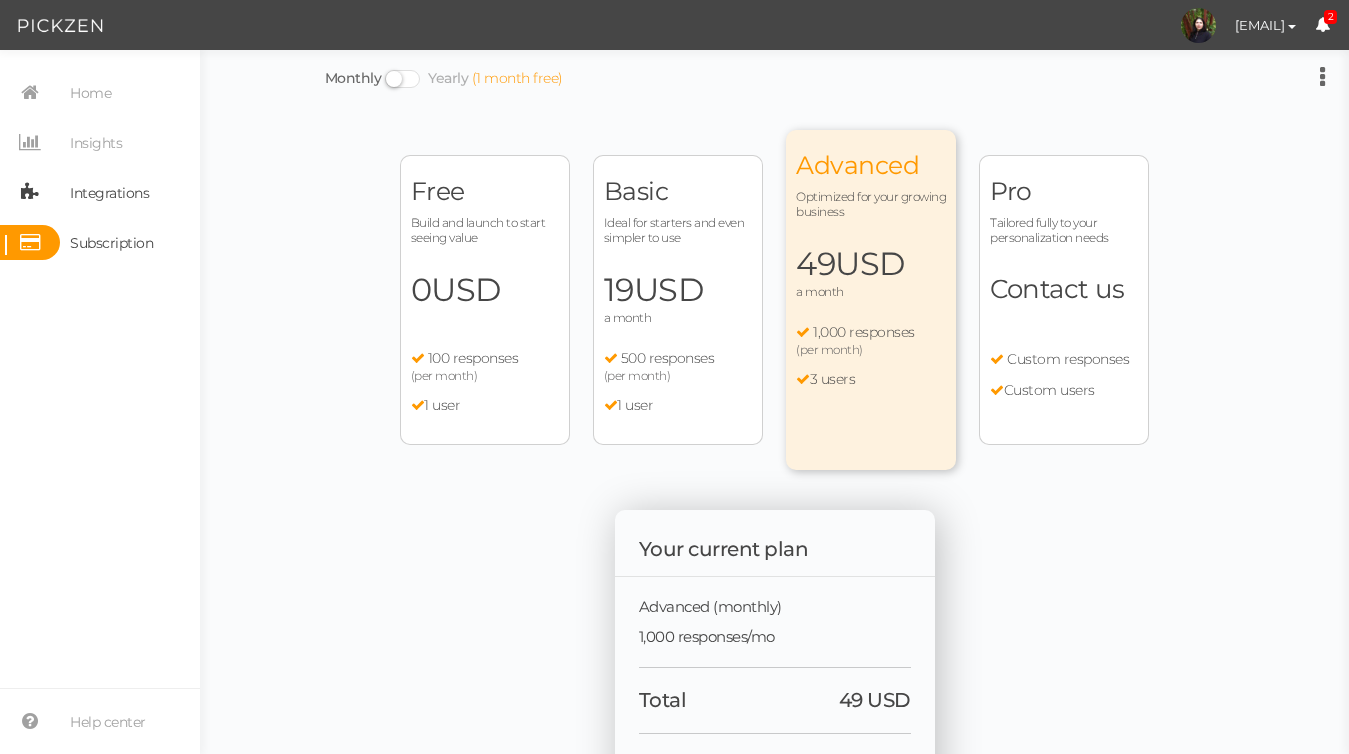 click on "Integrations" at bounding box center (109, 193) 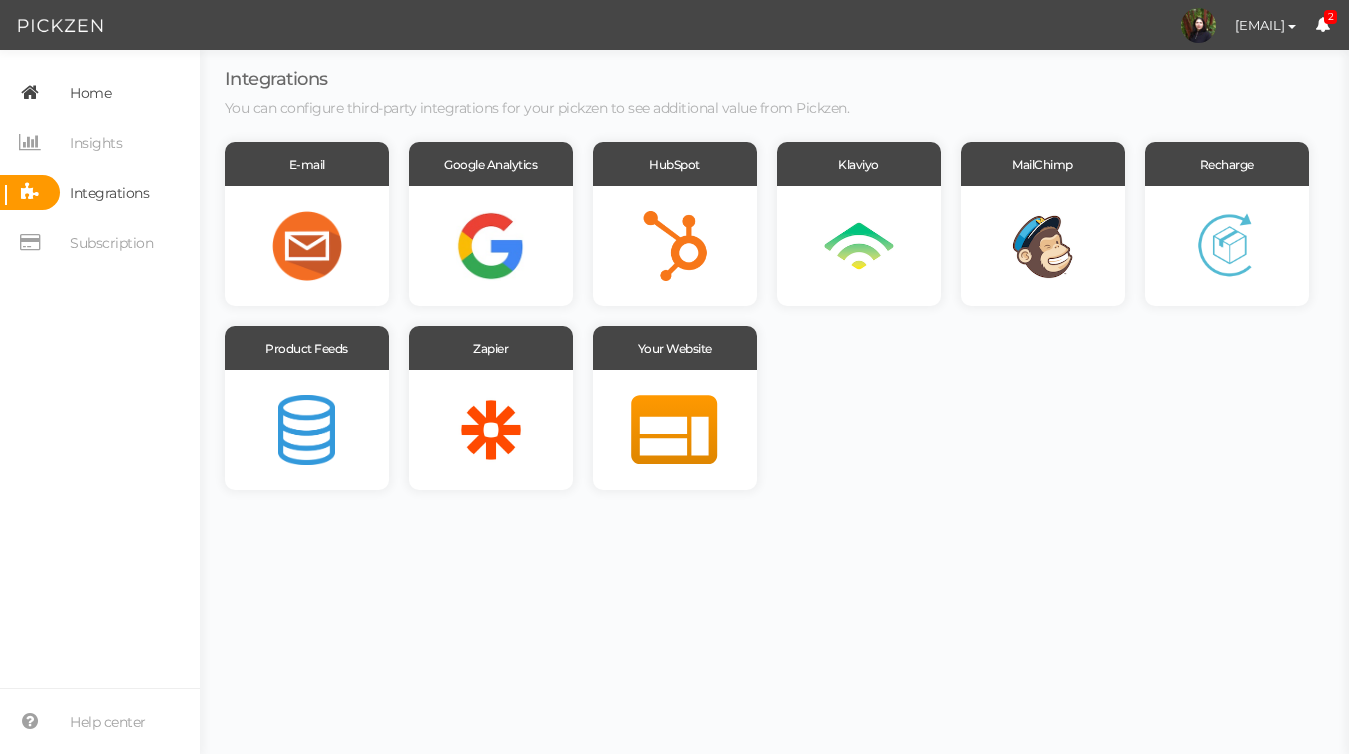 click on "Home" at bounding box center [90, 93] 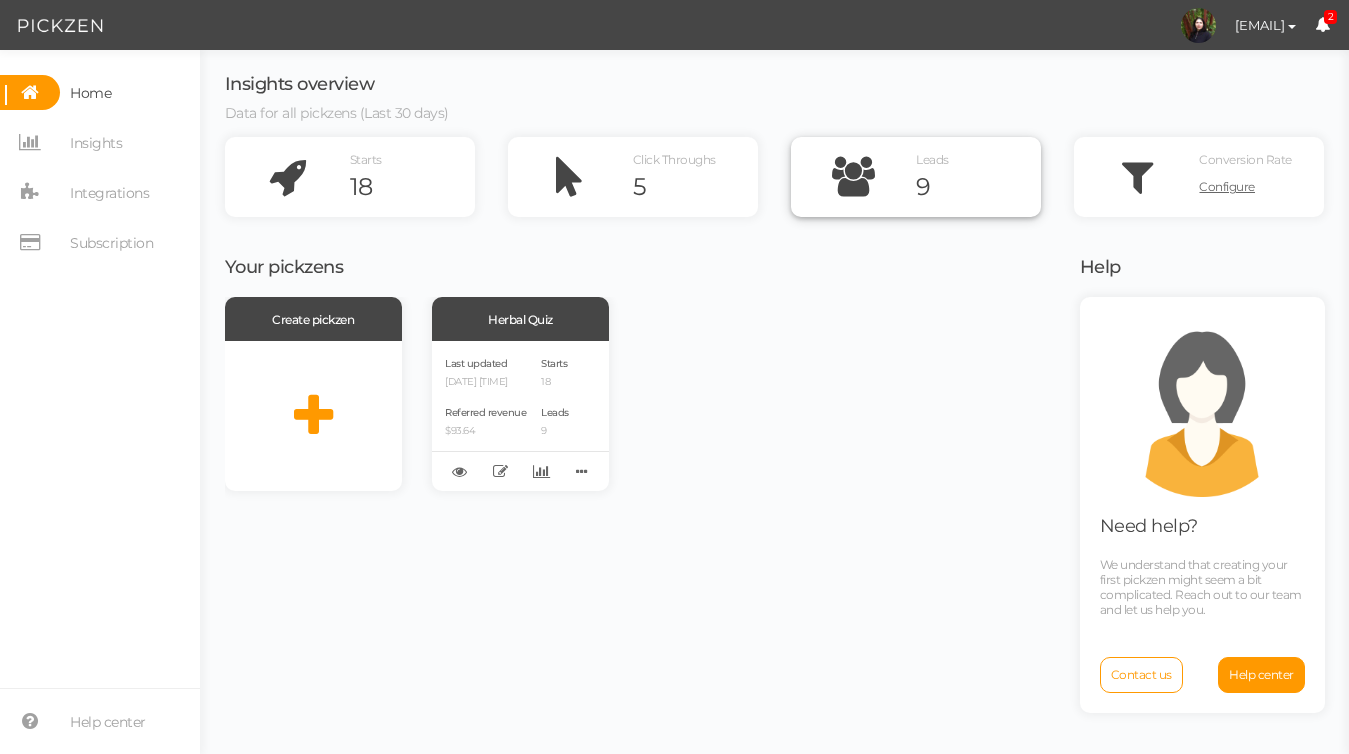click at bounding box center (853, 177) 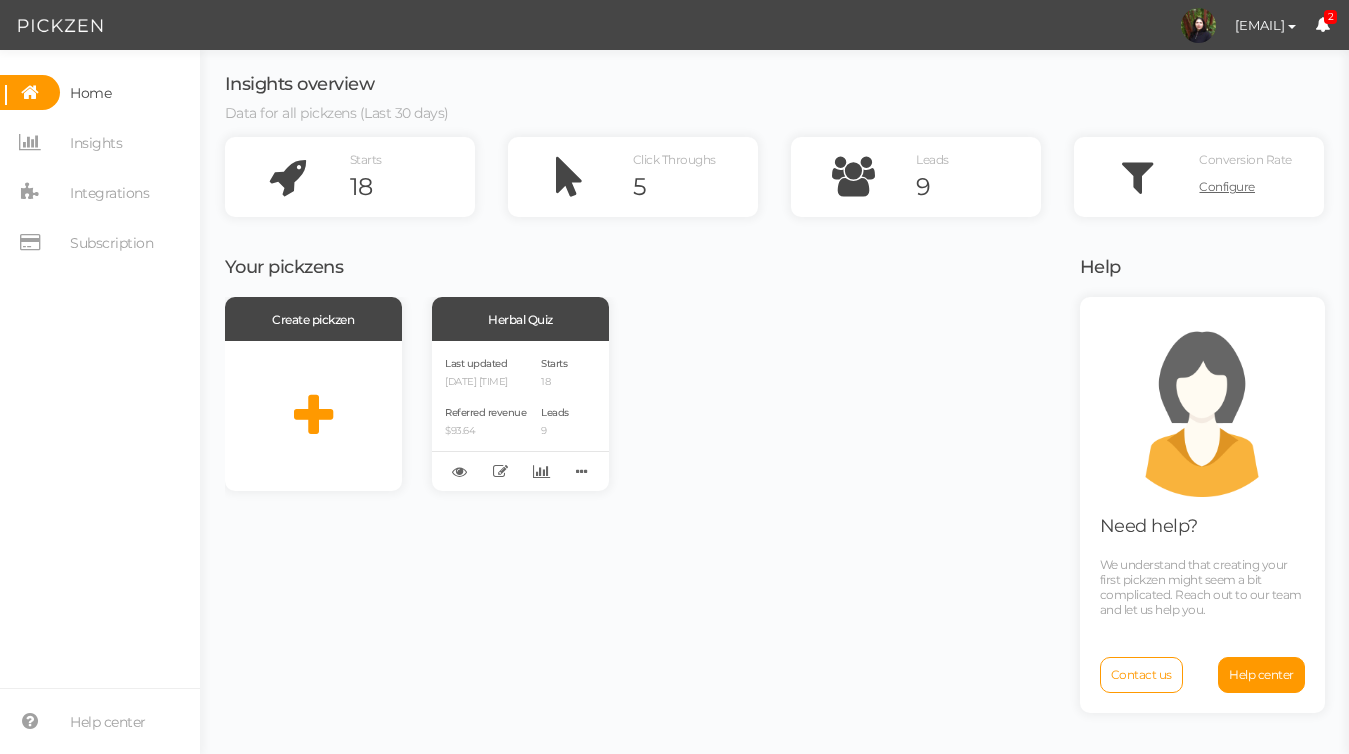 click at bounding box center [30, 92] 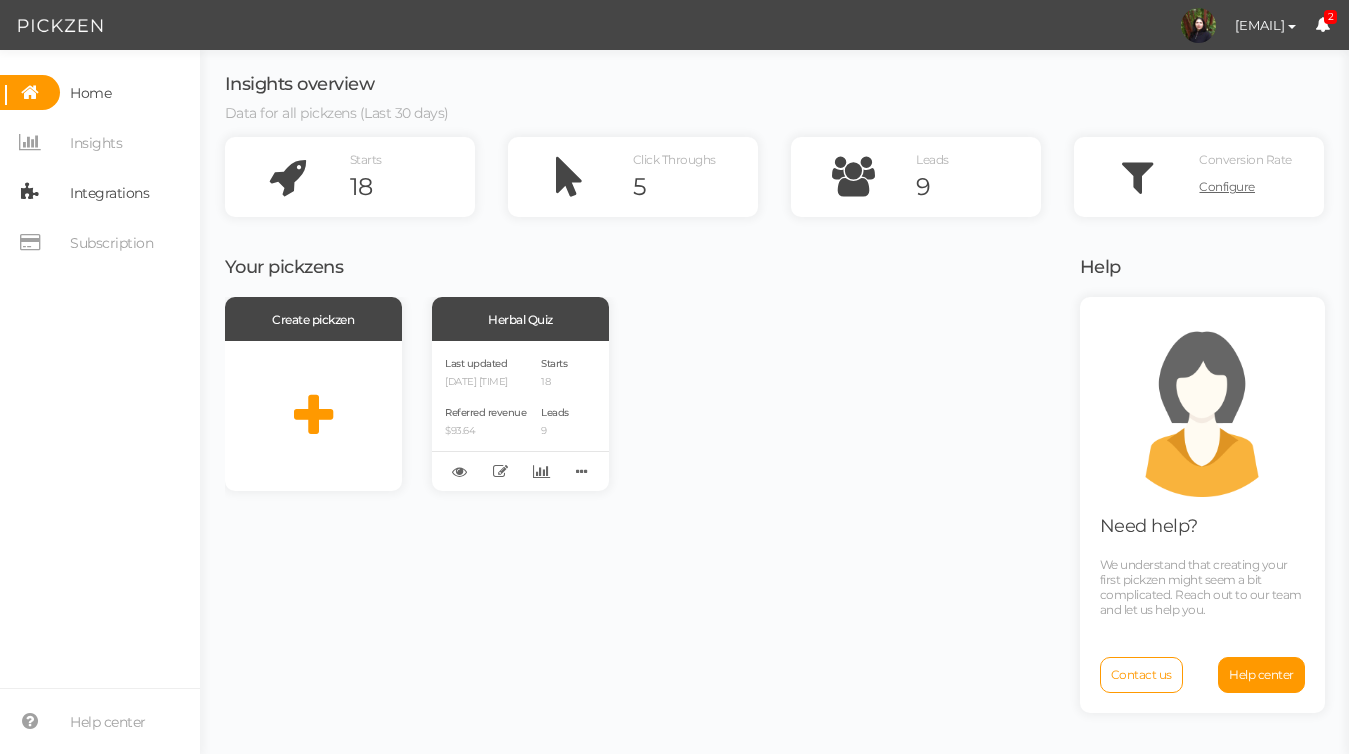 click at bounding box center (30, 192) 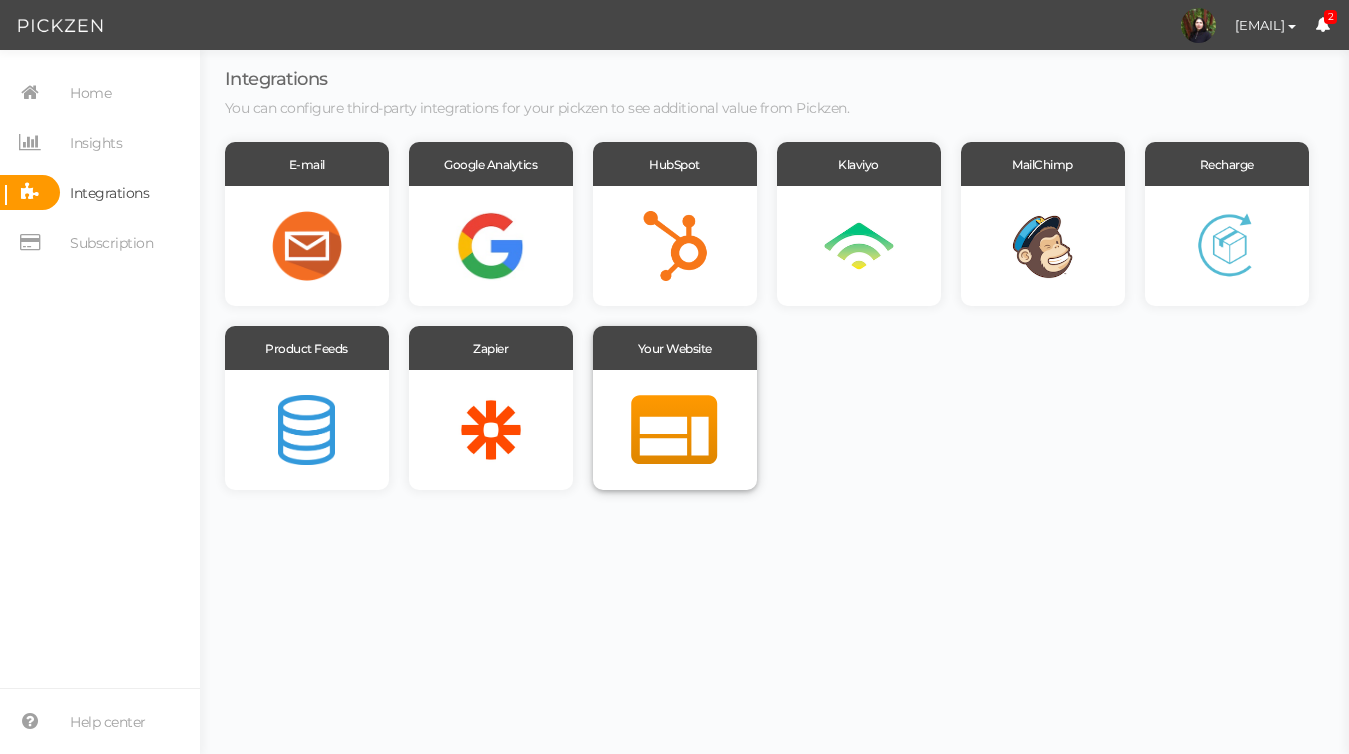 click at bounding box center (307, 246) 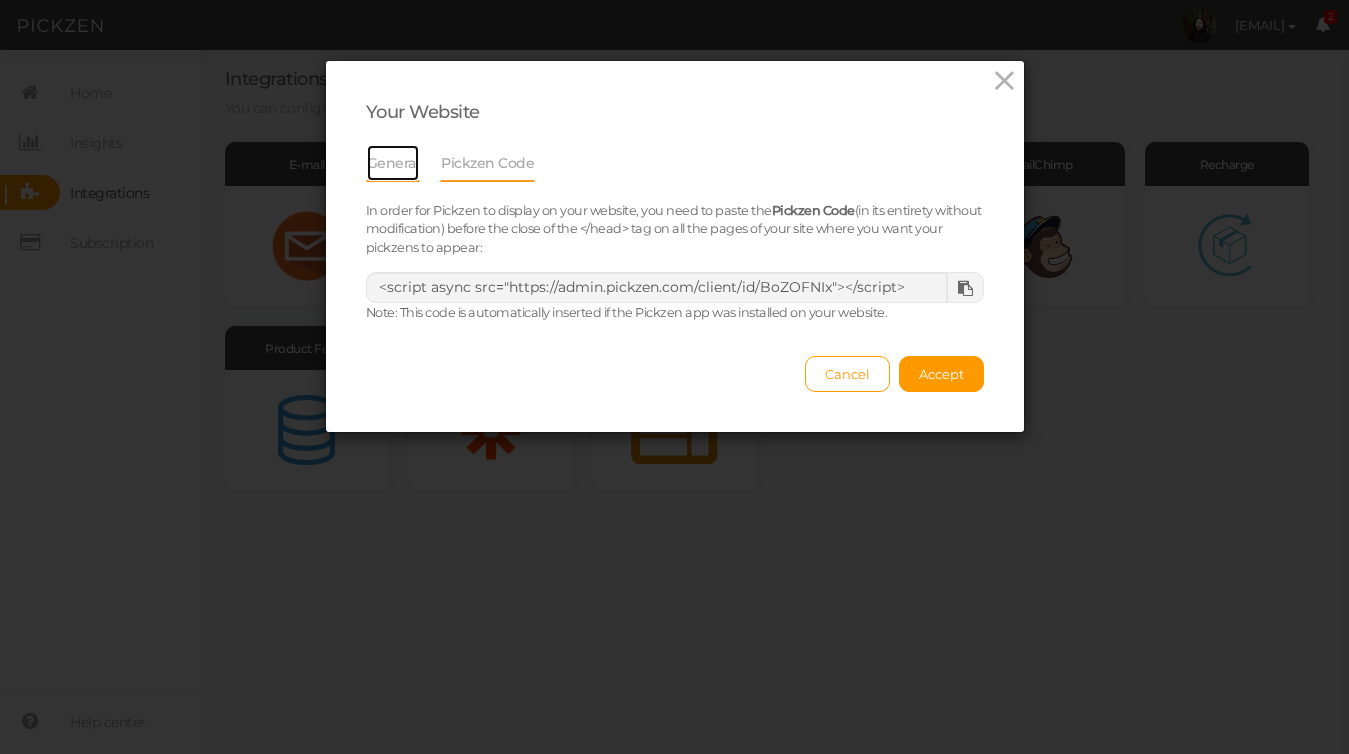 click on "General" at bounding box center [393, 163] 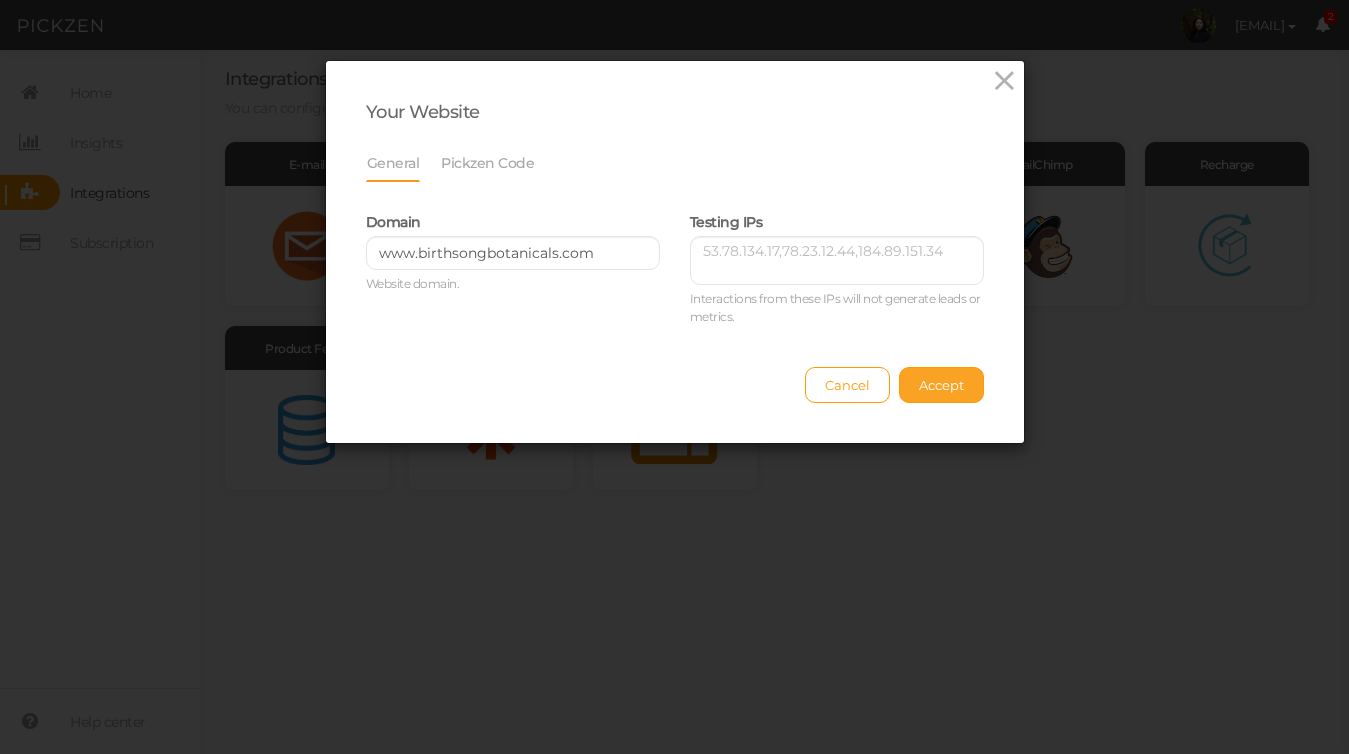 click on "Accept" at bounding box center (941, 385) 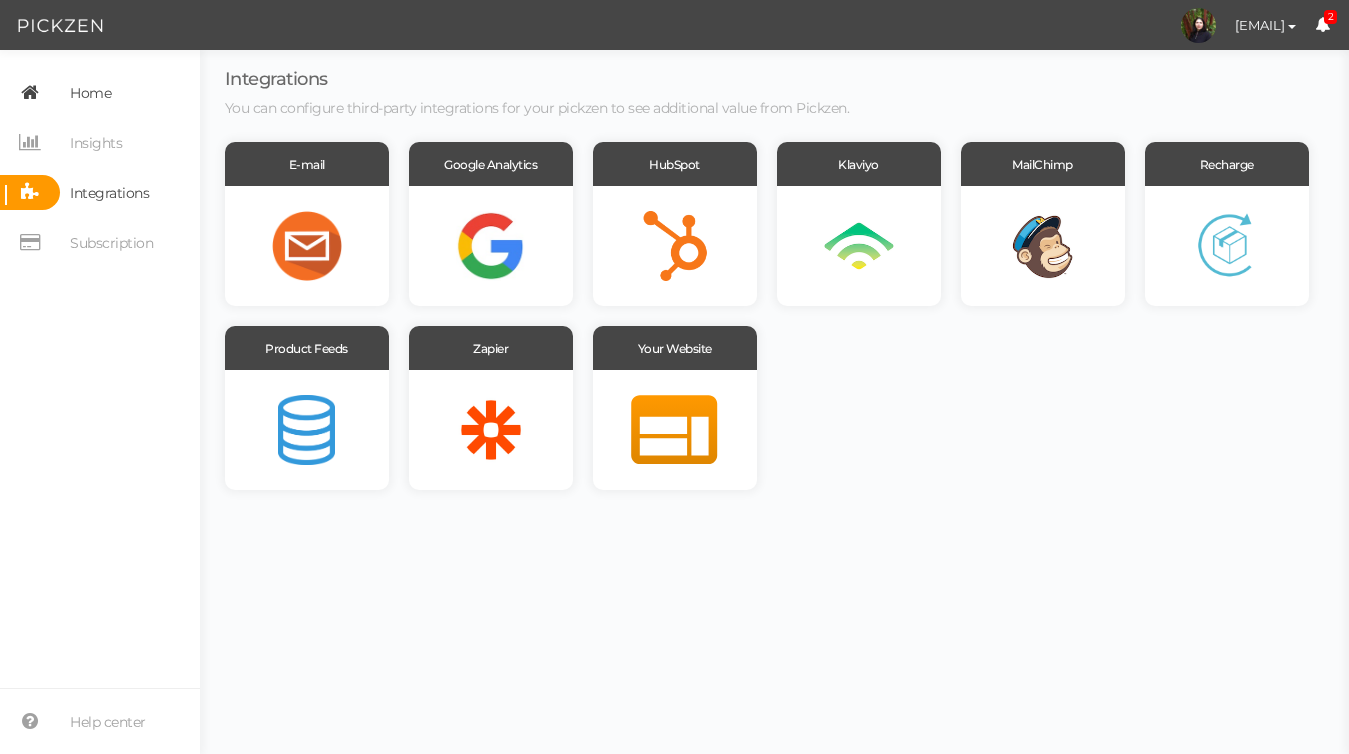 click on "Home" at bounding box center [90, 93] 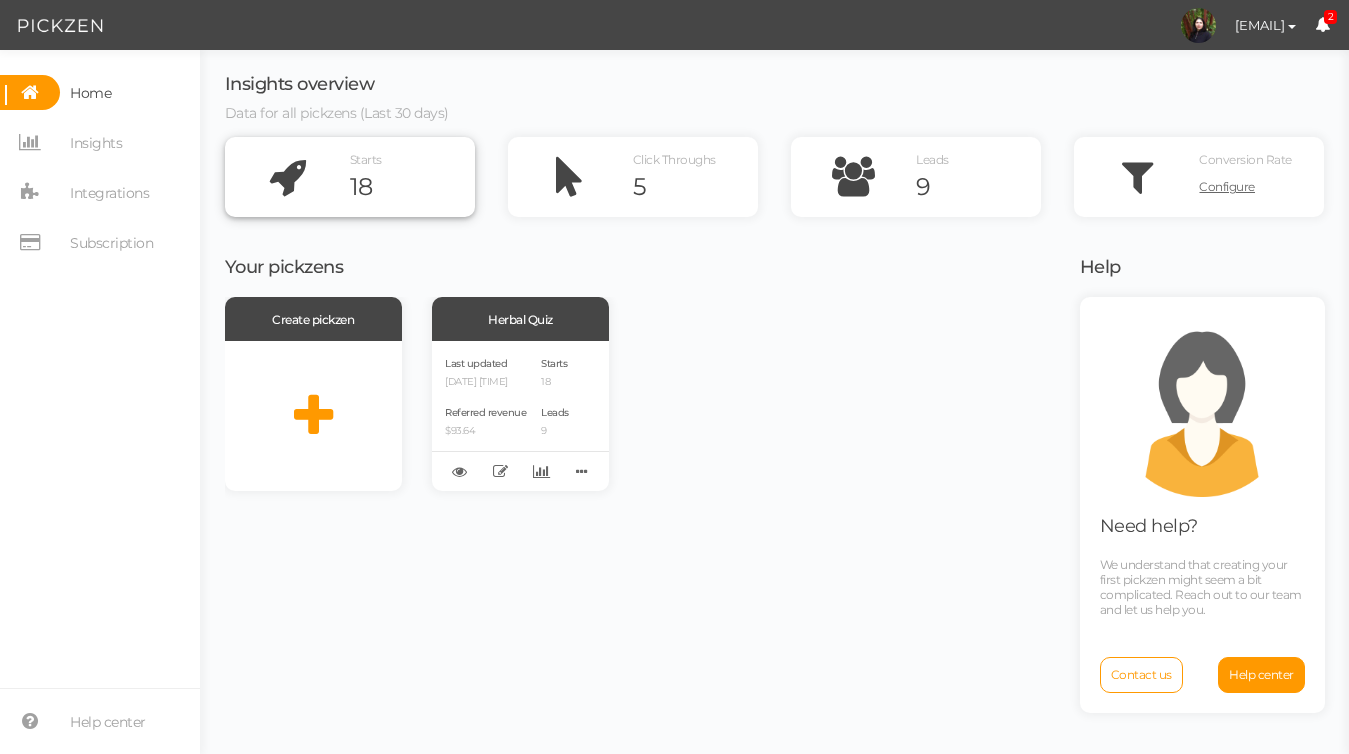 click at bounding box center (287, 177) 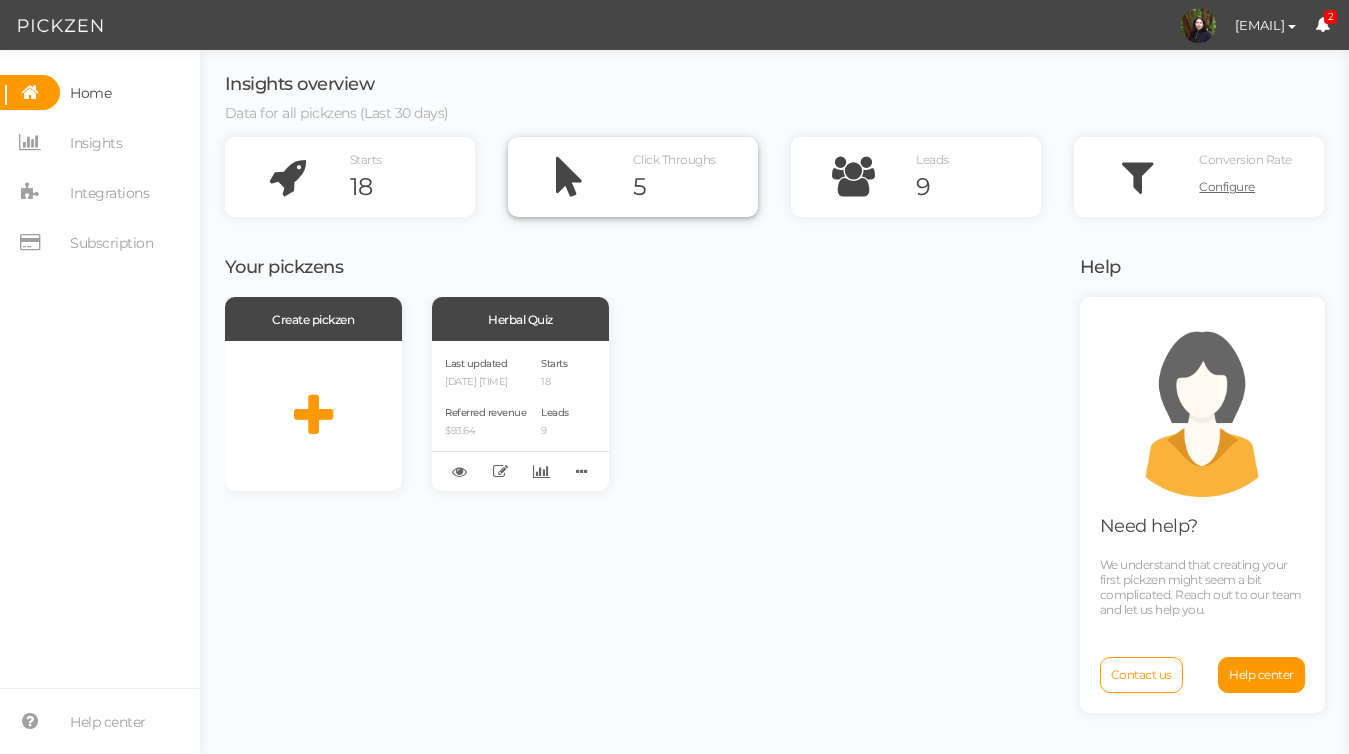 click at bounding box center [570, 177] 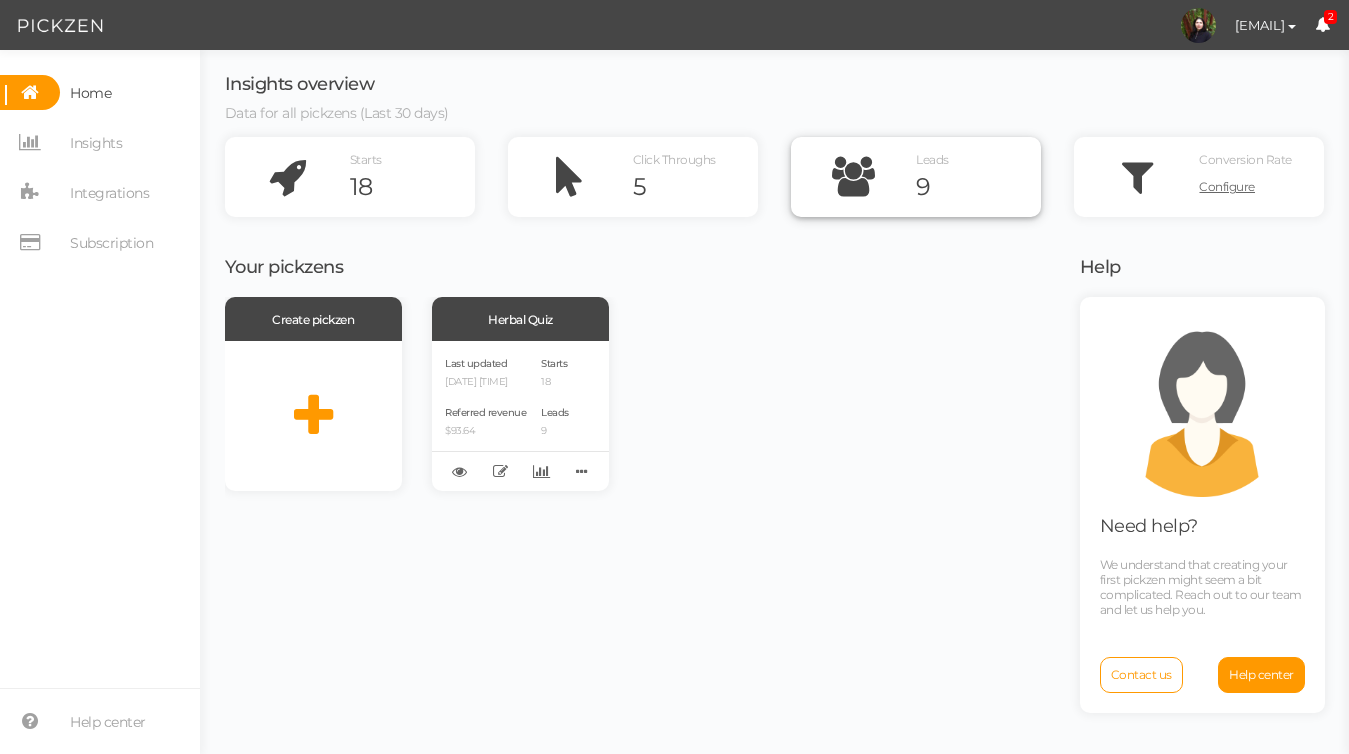 click at bounding box center (853, 177) 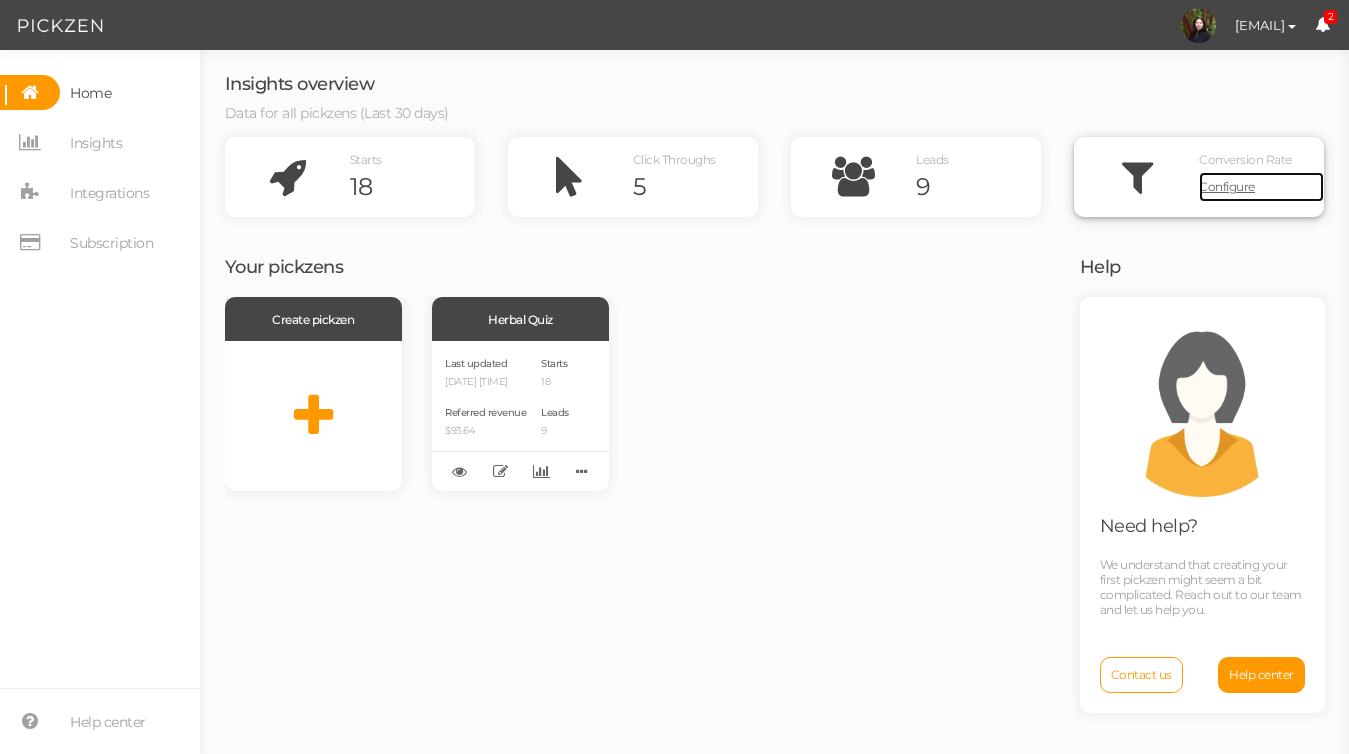 click on "Configure" at bounding box center [1227, 186] 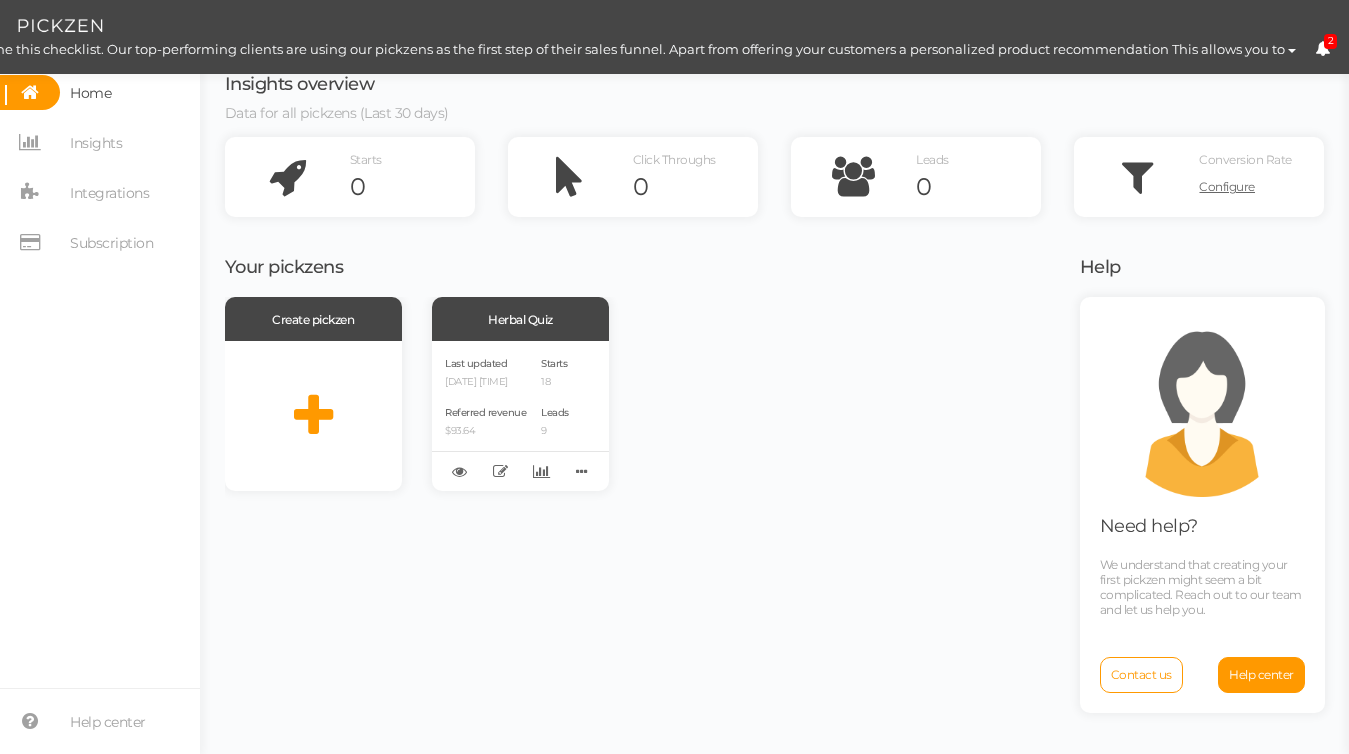 scroll, scrollTop: 0, scrollLeft: 0, axis: both 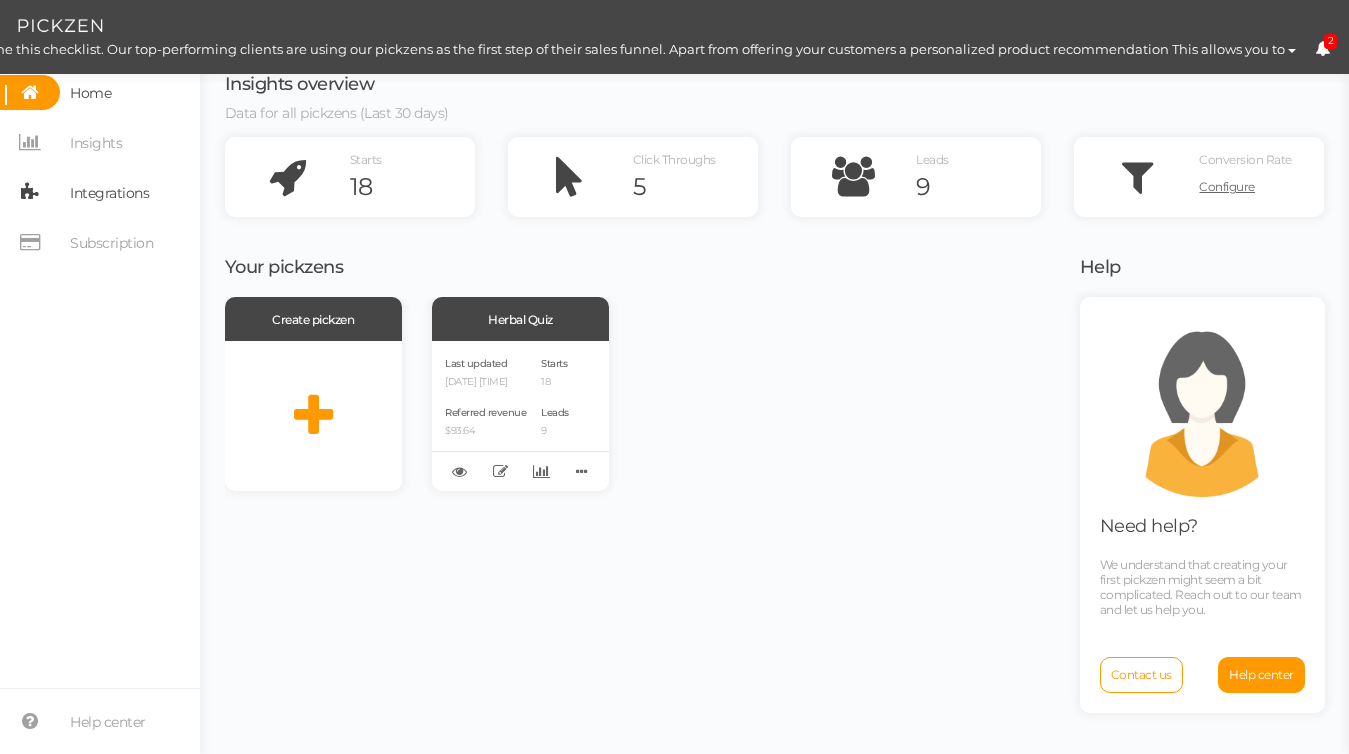 click on "Integrations" at bounding box center (109, 193) 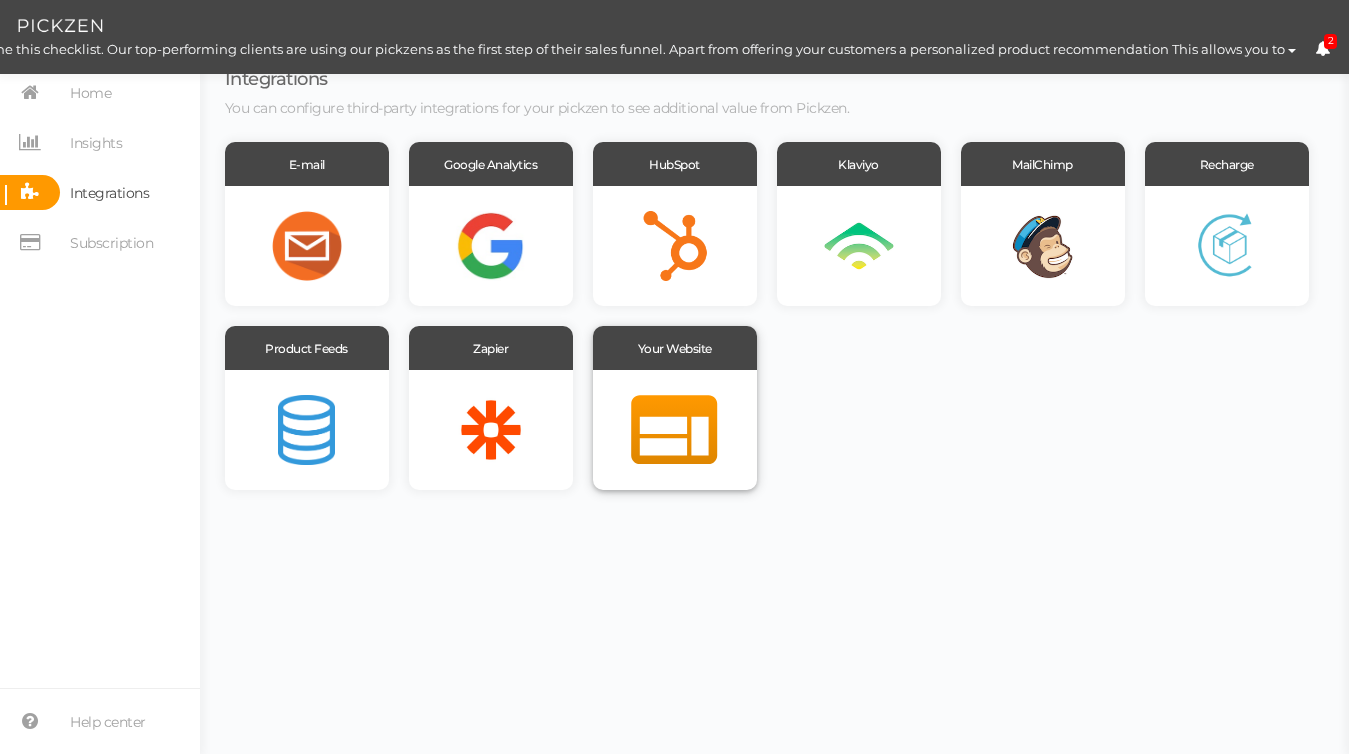 click at bounding box center (307, 246) 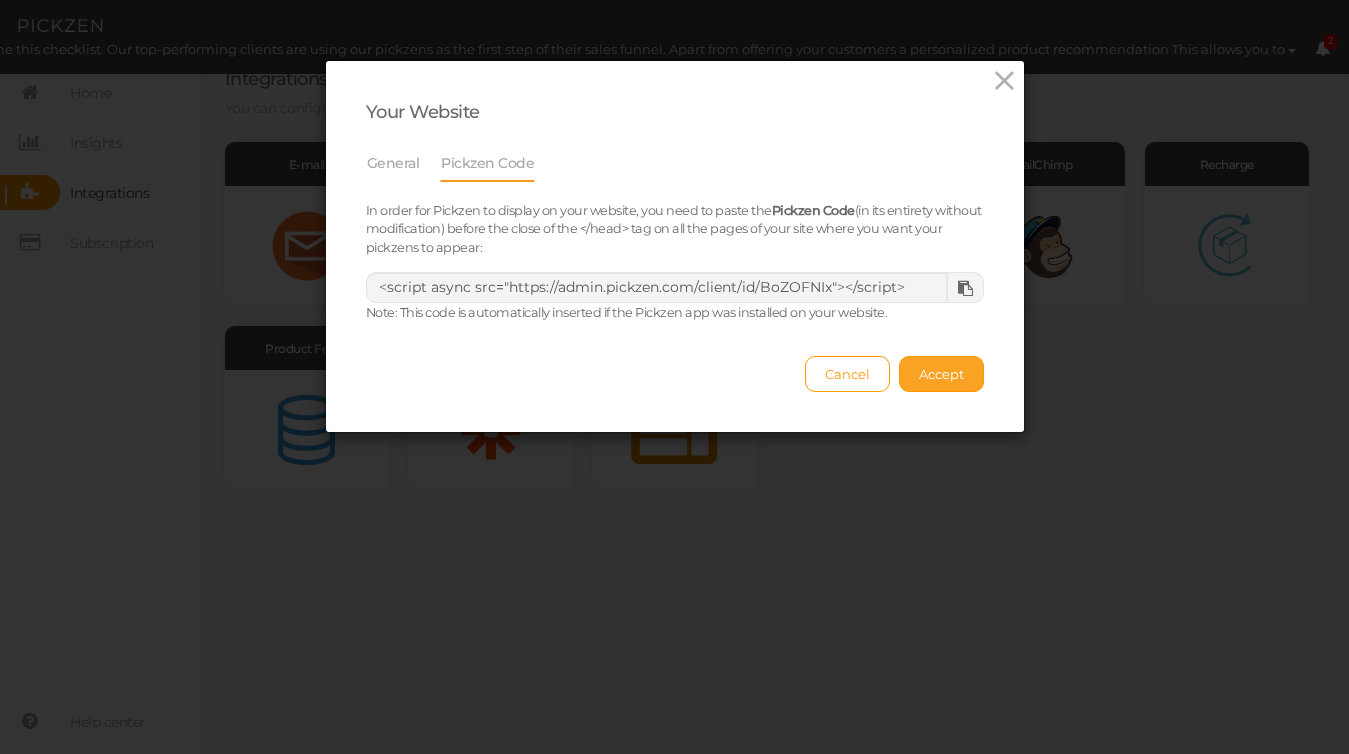 click on "Accept" at bounding box center [941, 374] 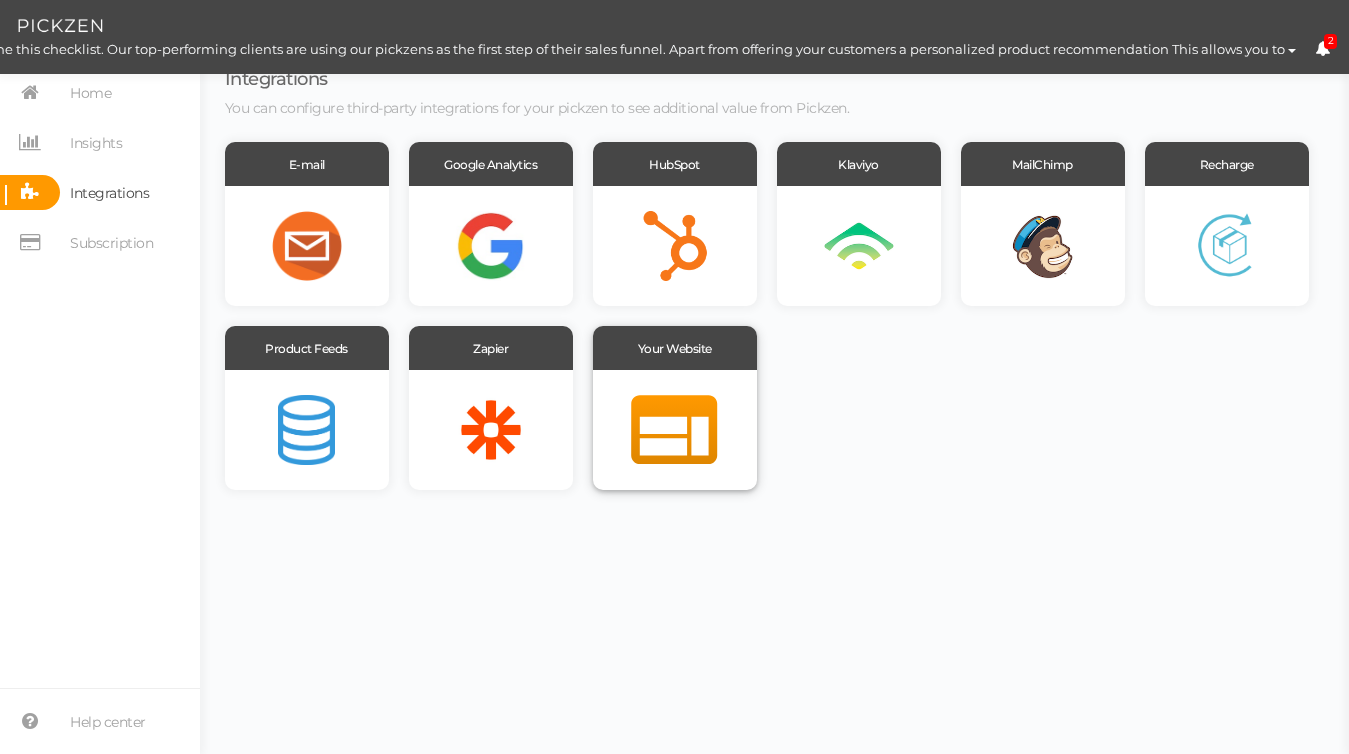 click at bounding box center [307, 246] 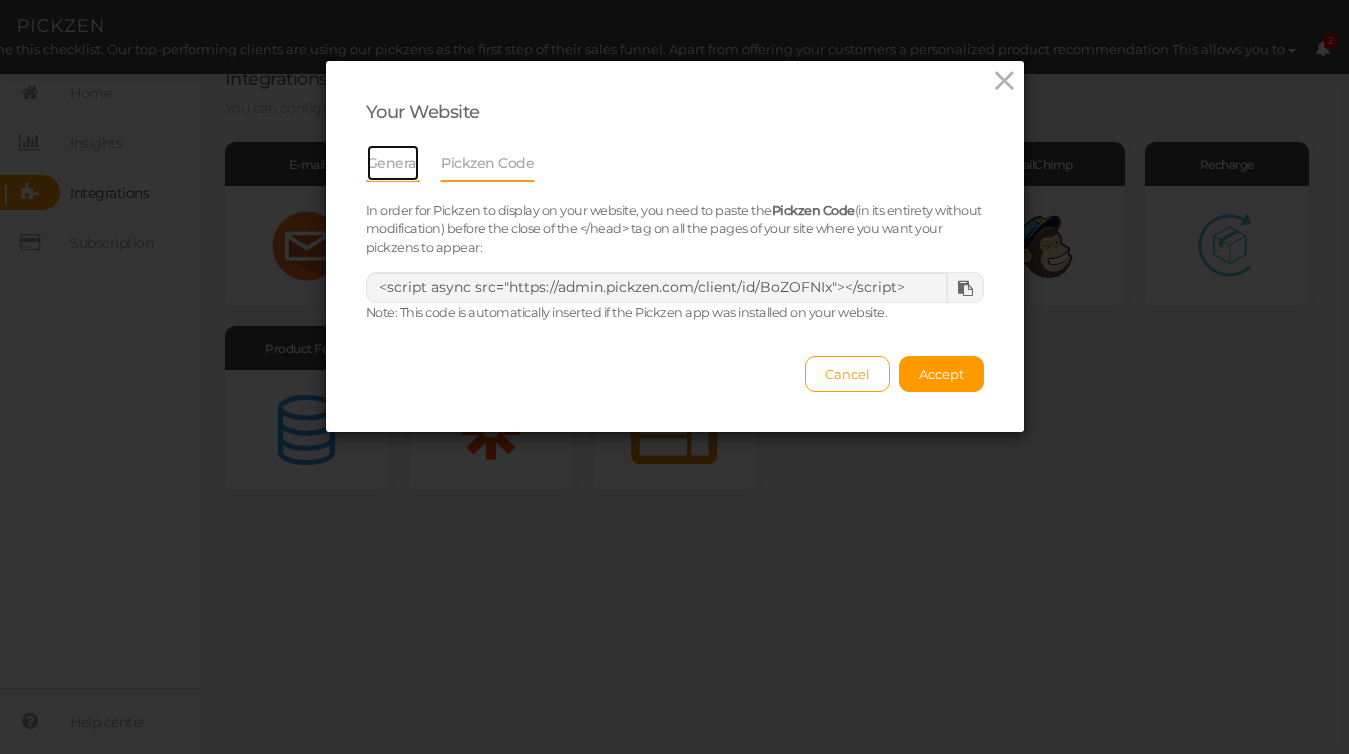 click on "General" at bounding box center (393, 163) 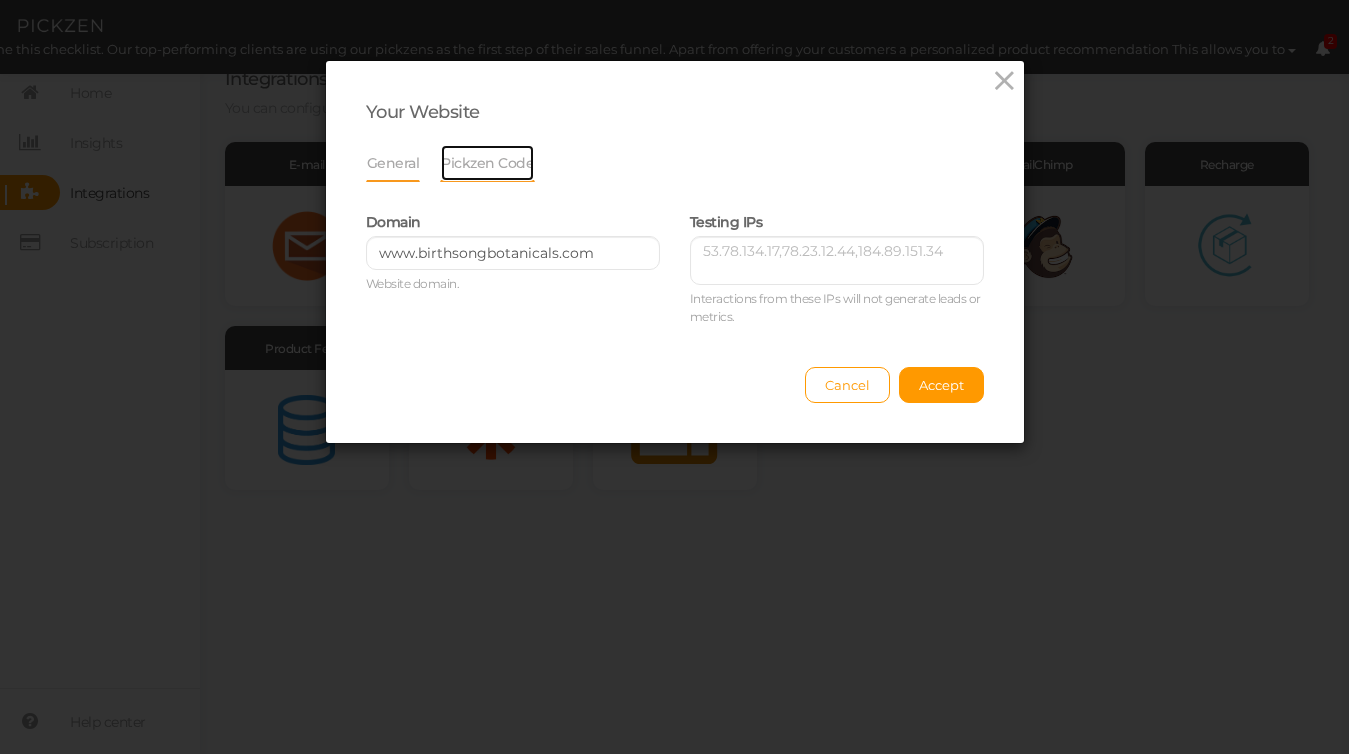 click on "Pickzen Code" at bounding box center [393, 163] 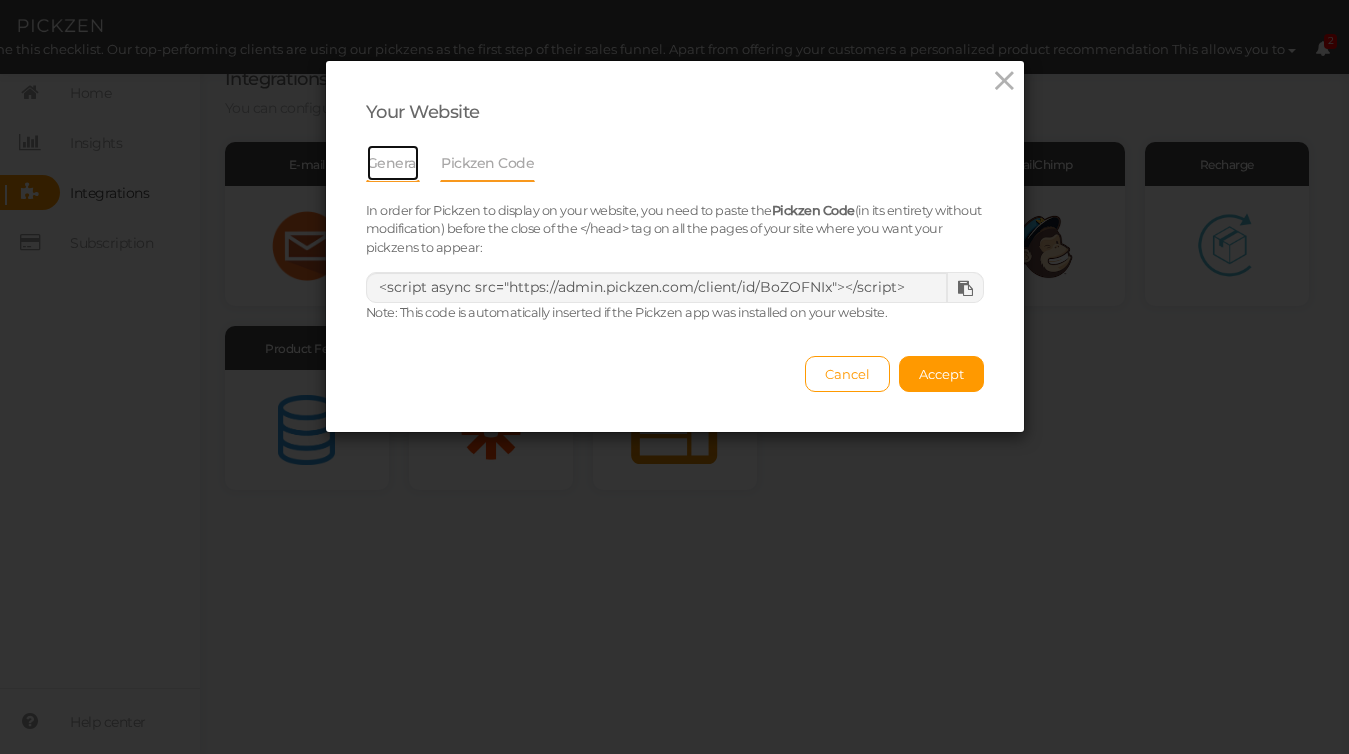 click on "General" at bounding box center (393, 163) 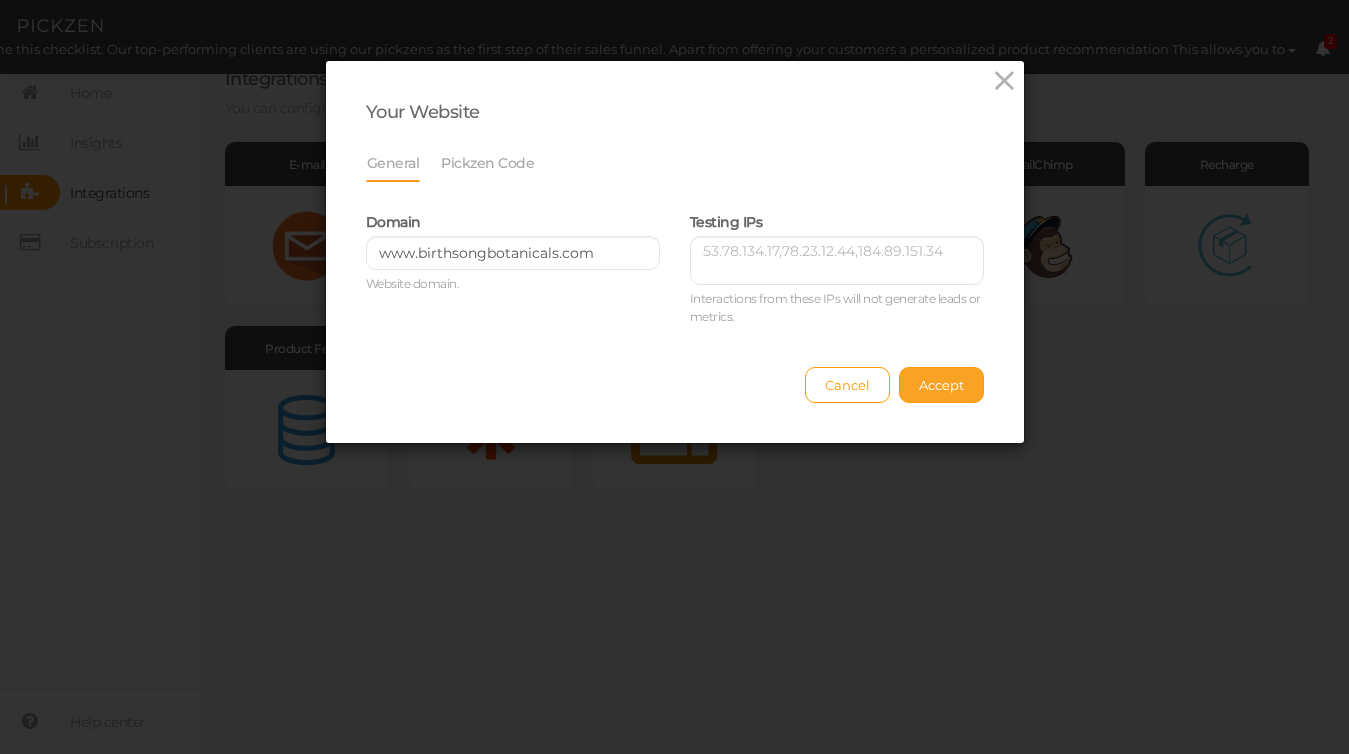 click on "Accept" at bounding box center (941, 385) 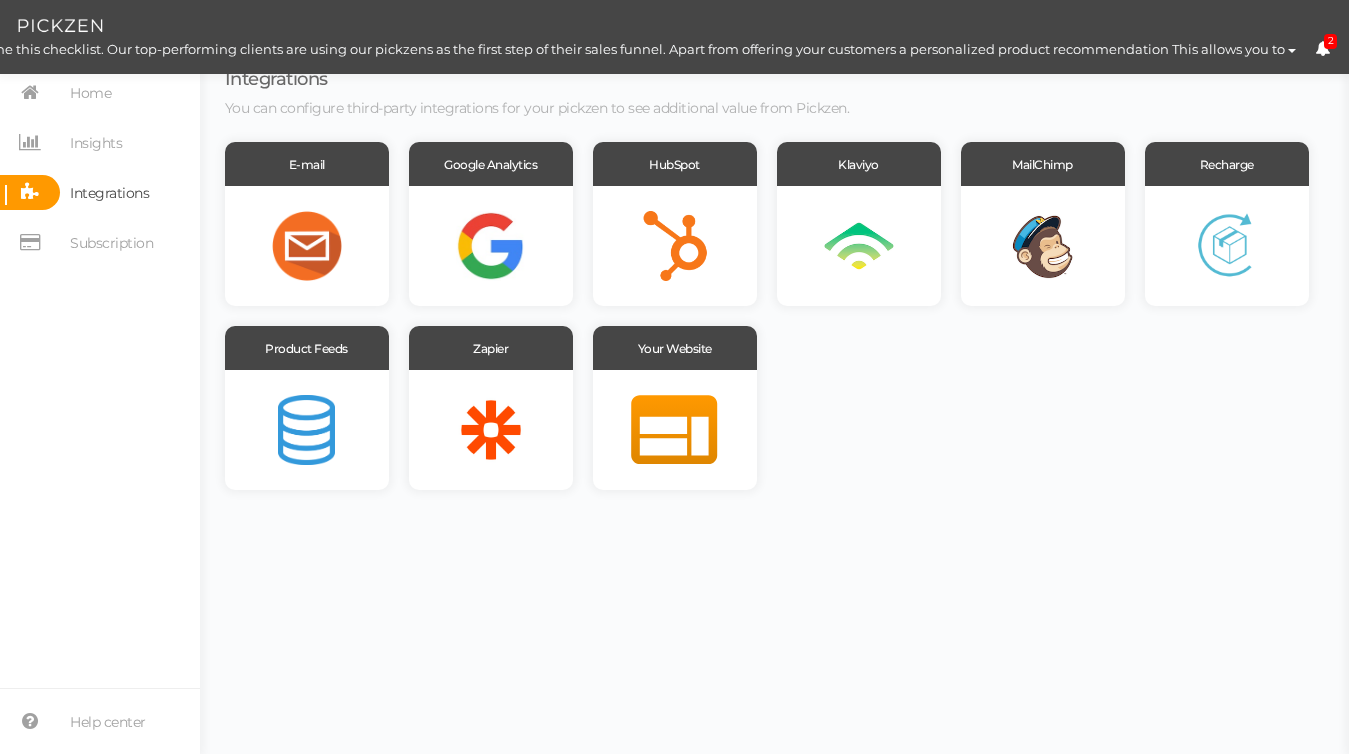 click on "[EMAIL]" at bounding box center [-791, 49] 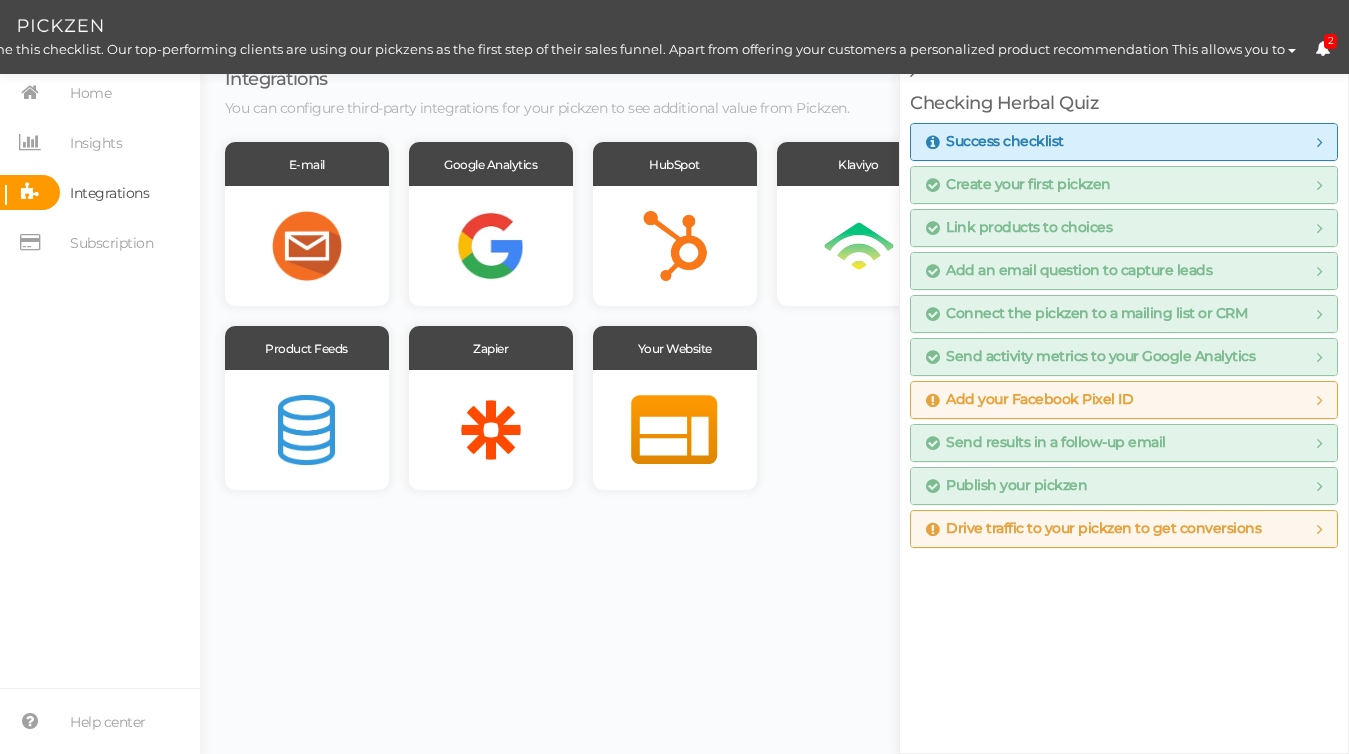 click on "Drive traffic to your pickzen to get conversions" at bounding box center [1093, 529] 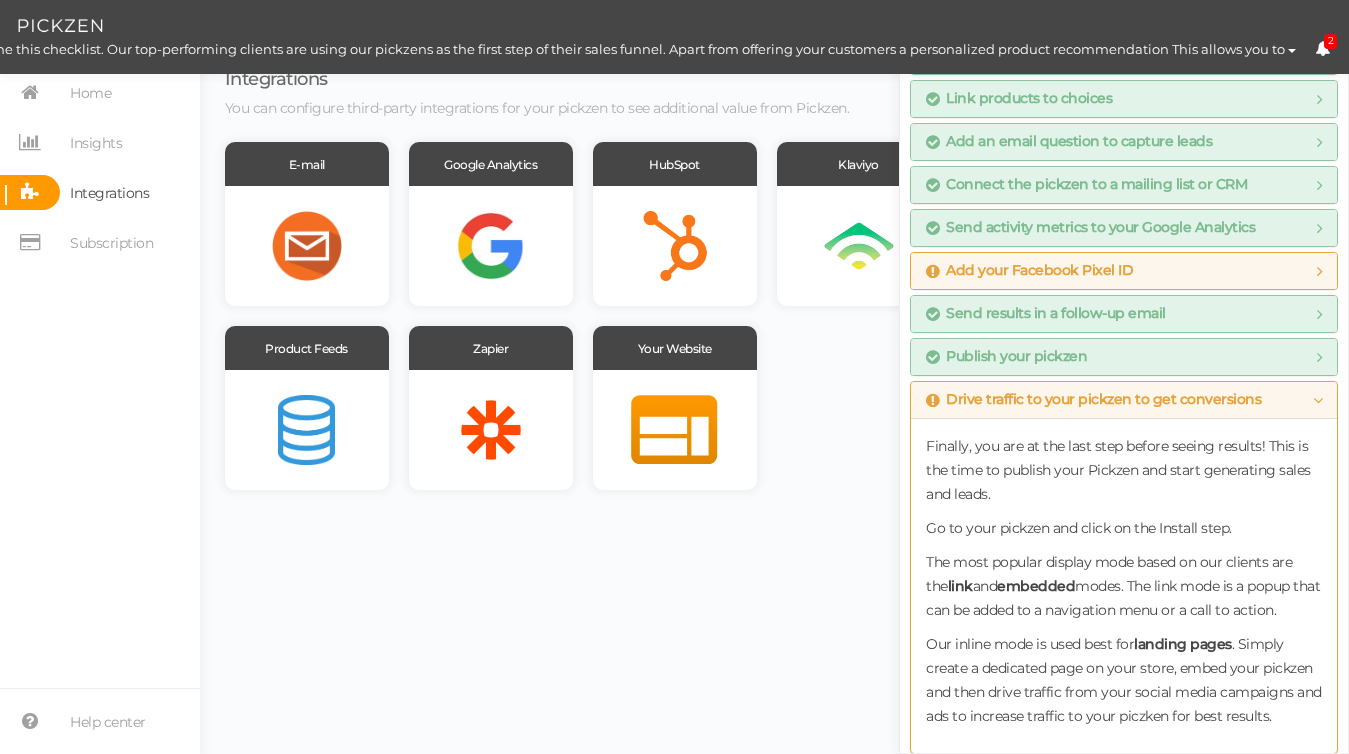 scroll, scrollTop: 140, scrollLeft: 0, axis: vertical 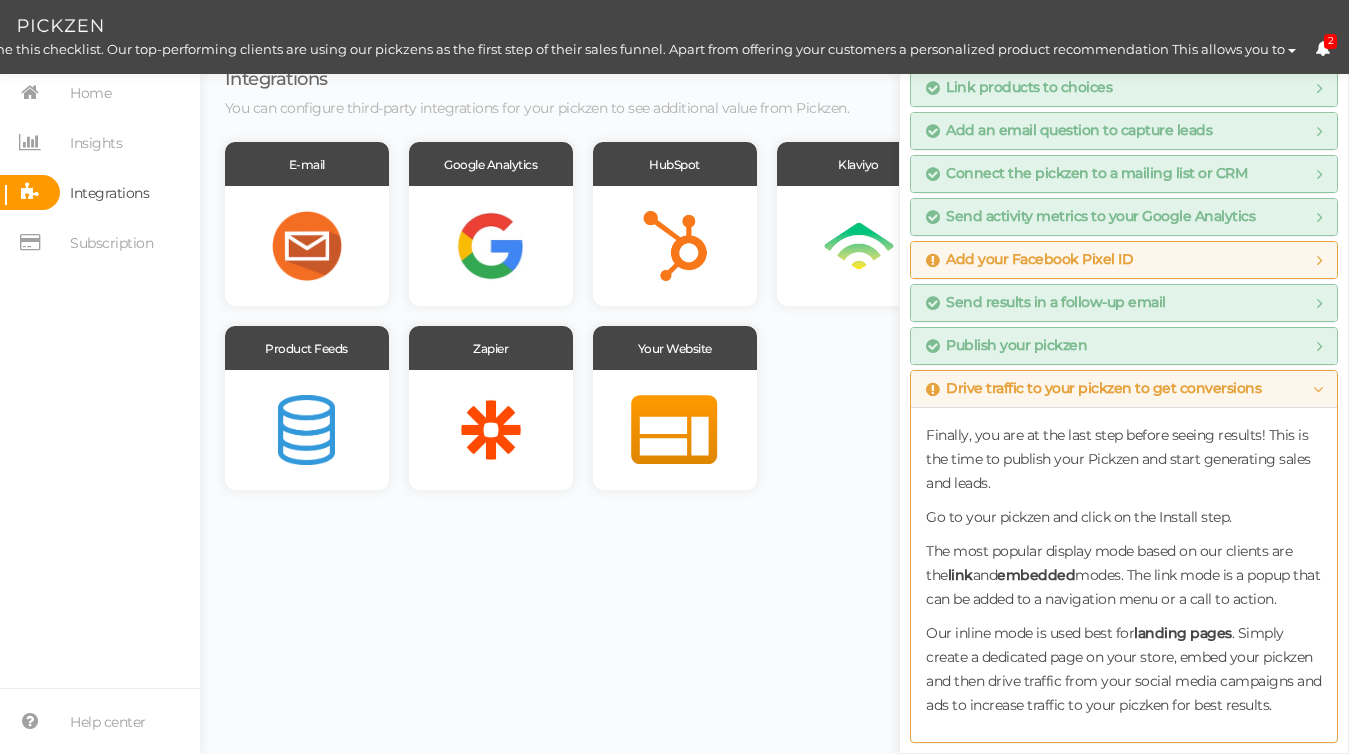 click on "[DATE] [TIME]" at bounding box center [674, 377] 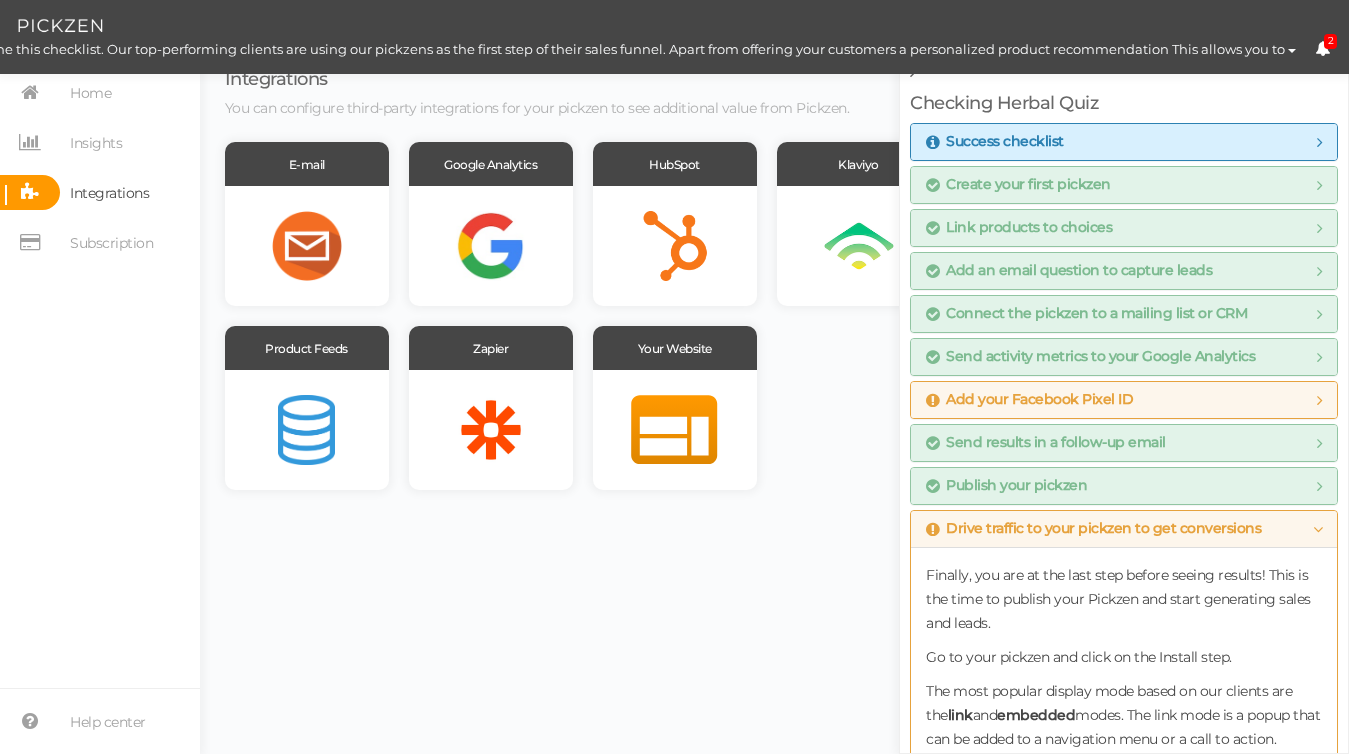 click at bounding box center (913, 72) 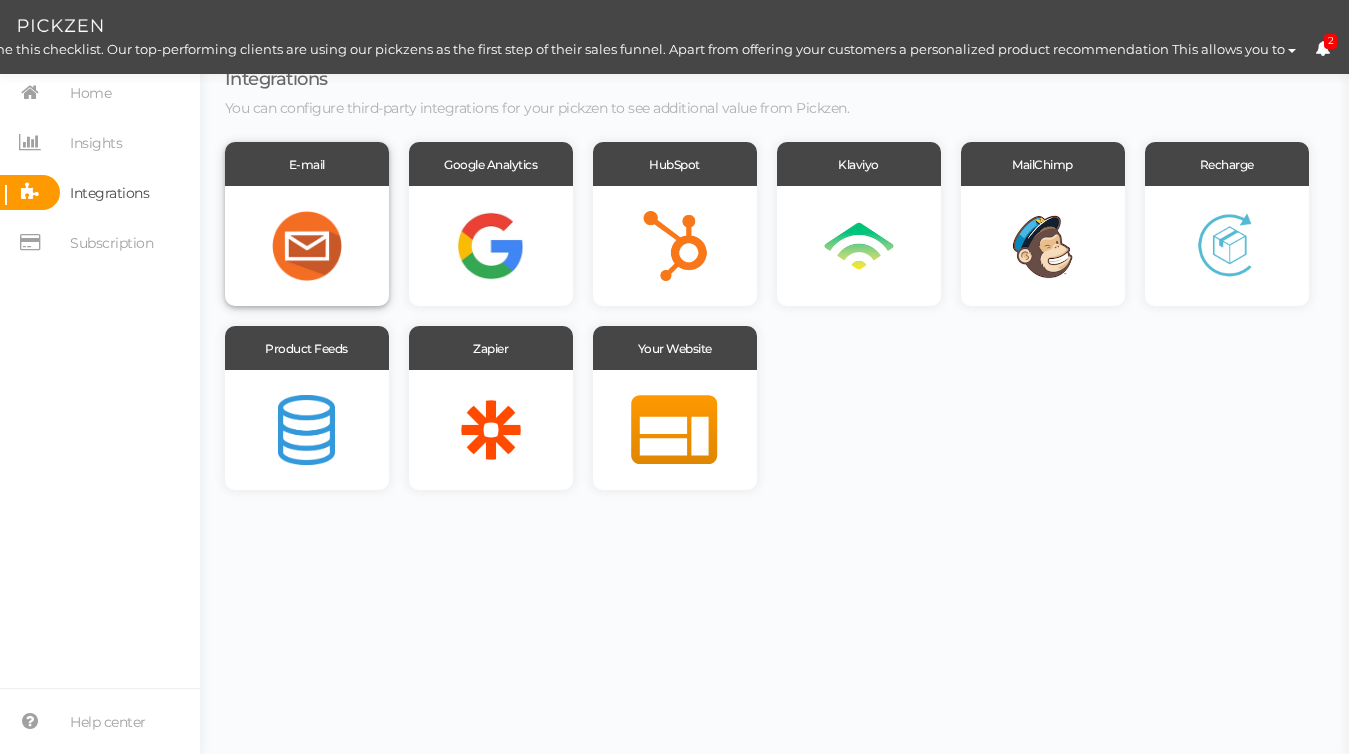 click at bounding box center (307, 246) 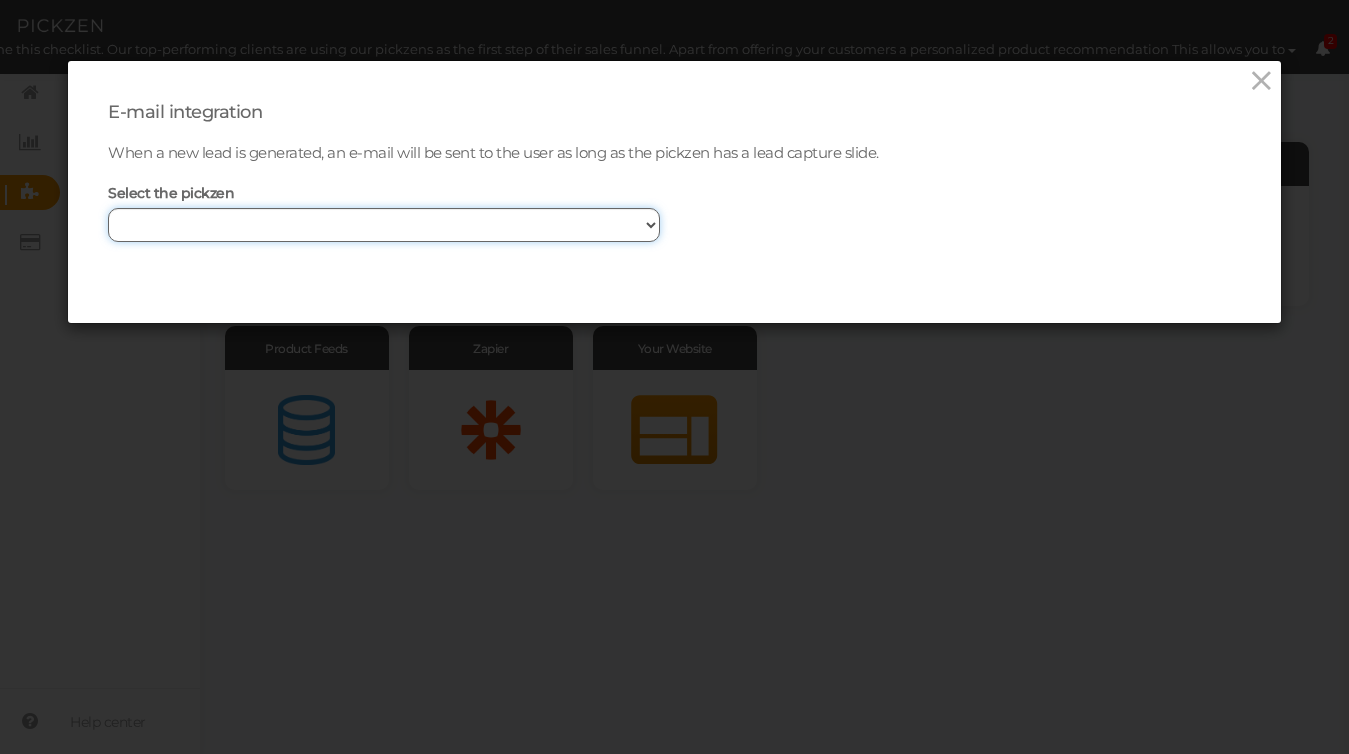click on "Herbal Quiz" at bounding box center [383, 225] 